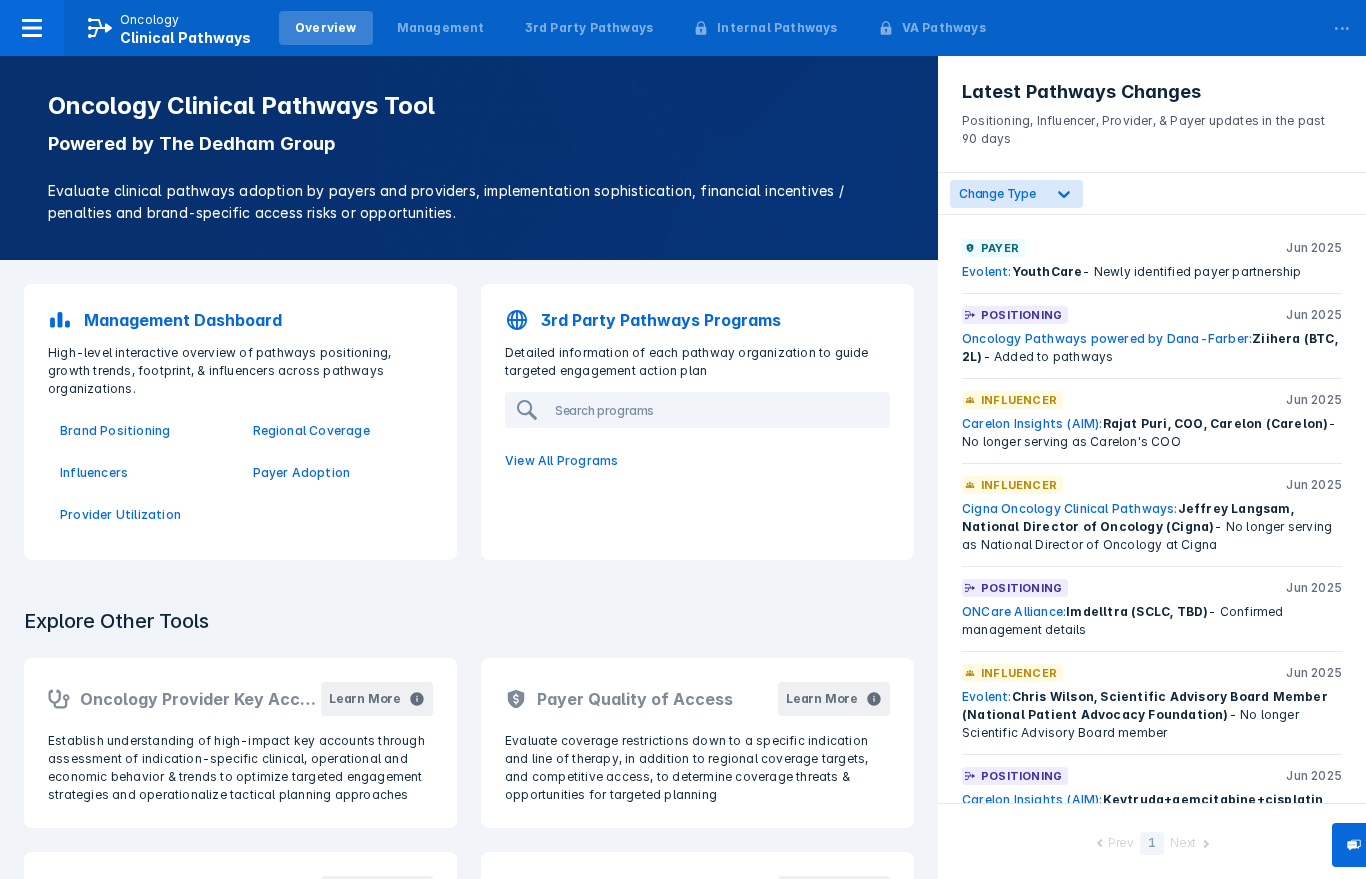 scroll, scrollTop: 0, scrollLeft: 0, axis: both 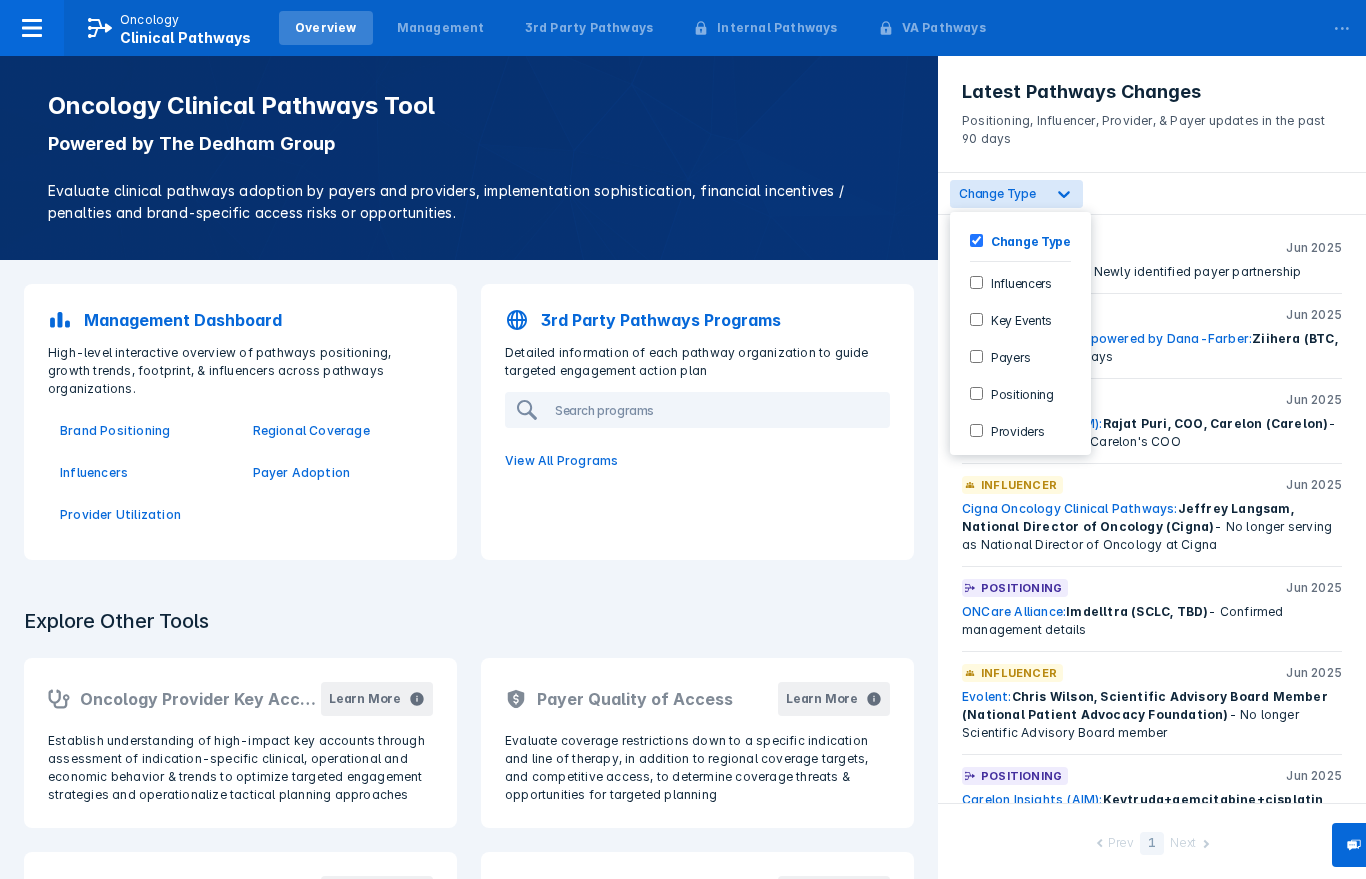 click on "Positioning" at bounding box center (1018, 393) 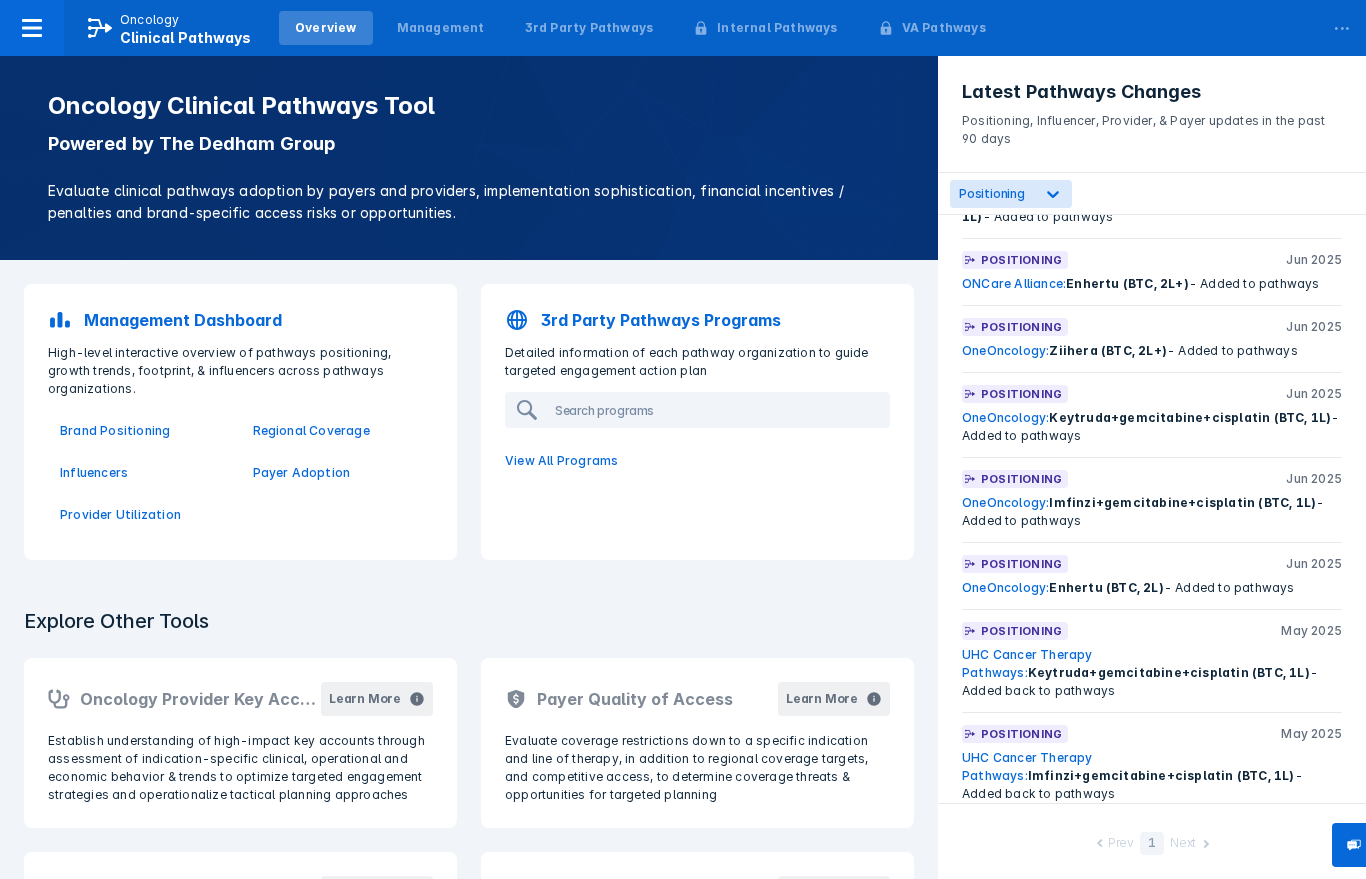 scroll, scrollTop: 394, scrollLeft: 0, axis: vertical 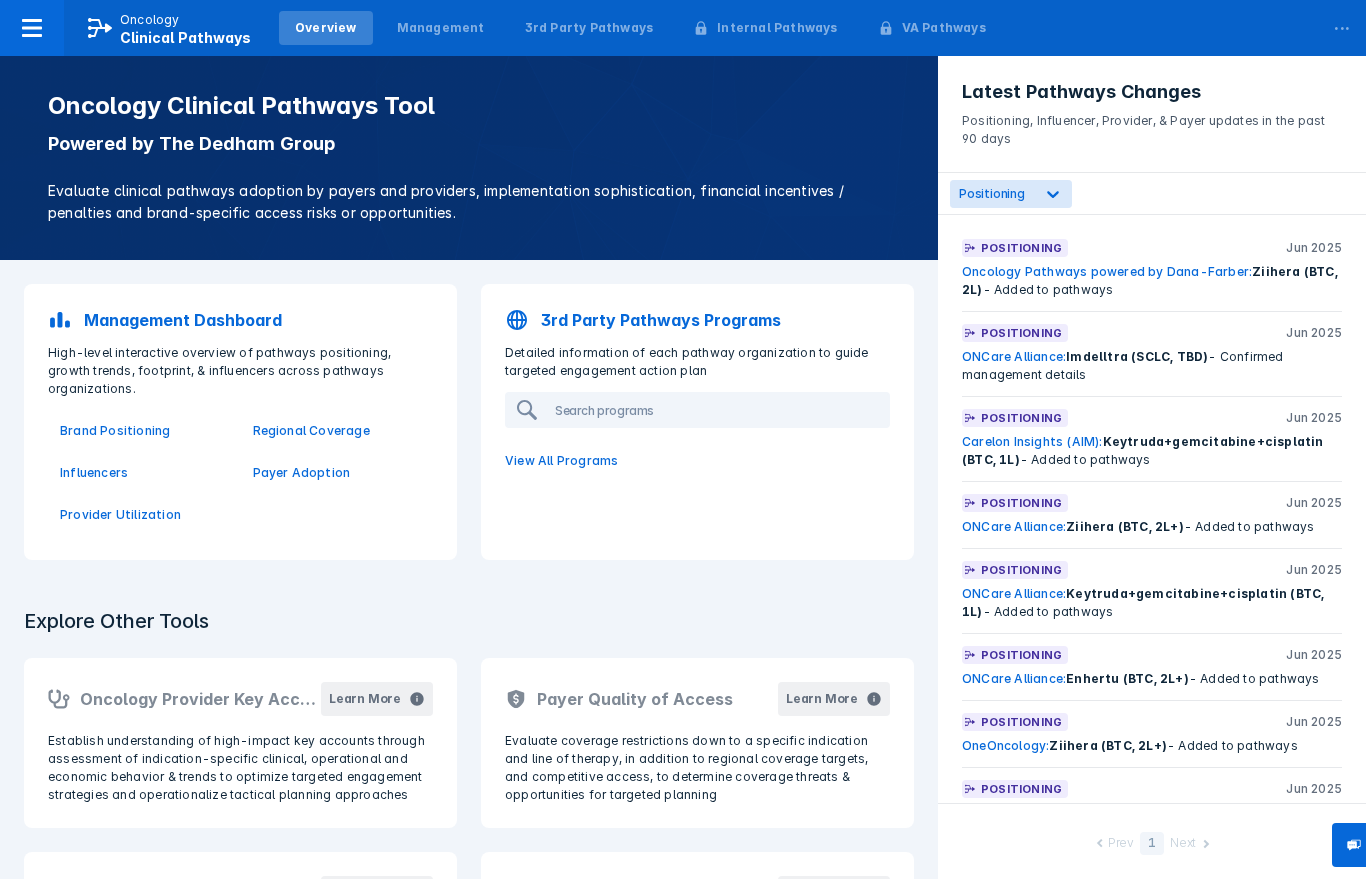click on "Oncology Pathways powered by Dana-Farber: Ziihera (BTC, 2L) - Added to pathways" at bounding box center (1152, 281) 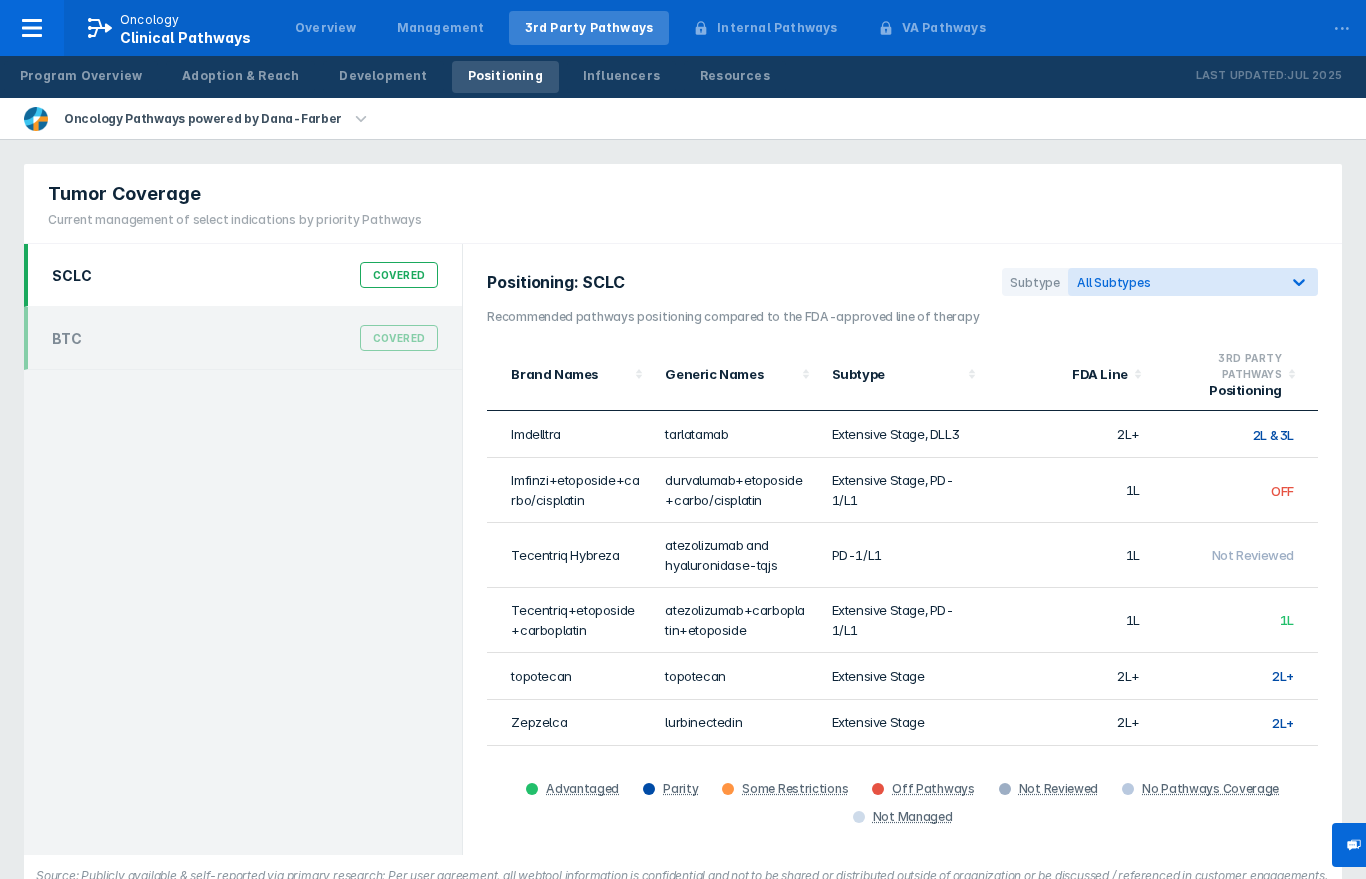 scroll, scrollTop: 0, scrollLeft: 0, axis: both 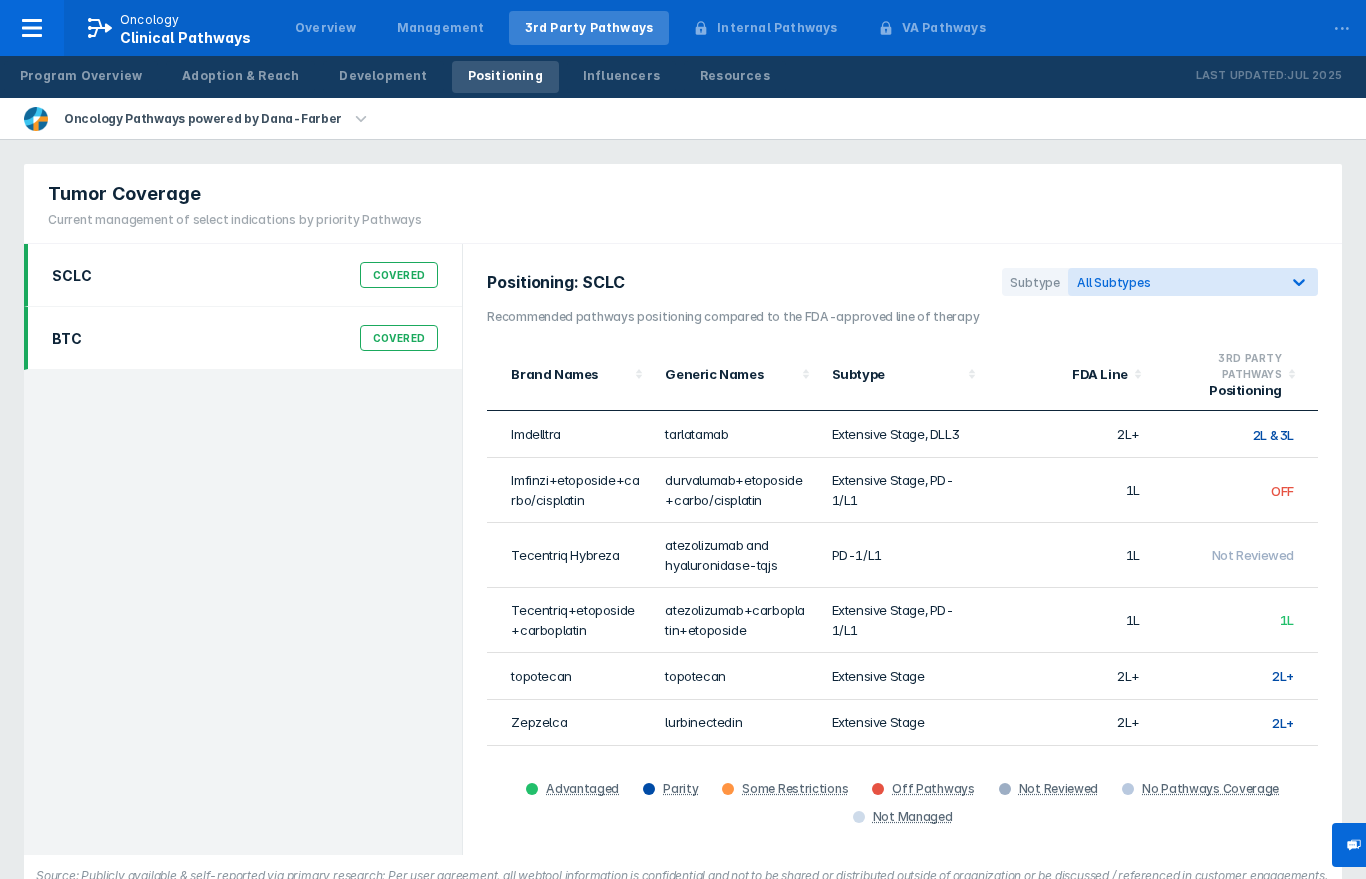 click on "BTC Covered" at bounding box center [245, 338] 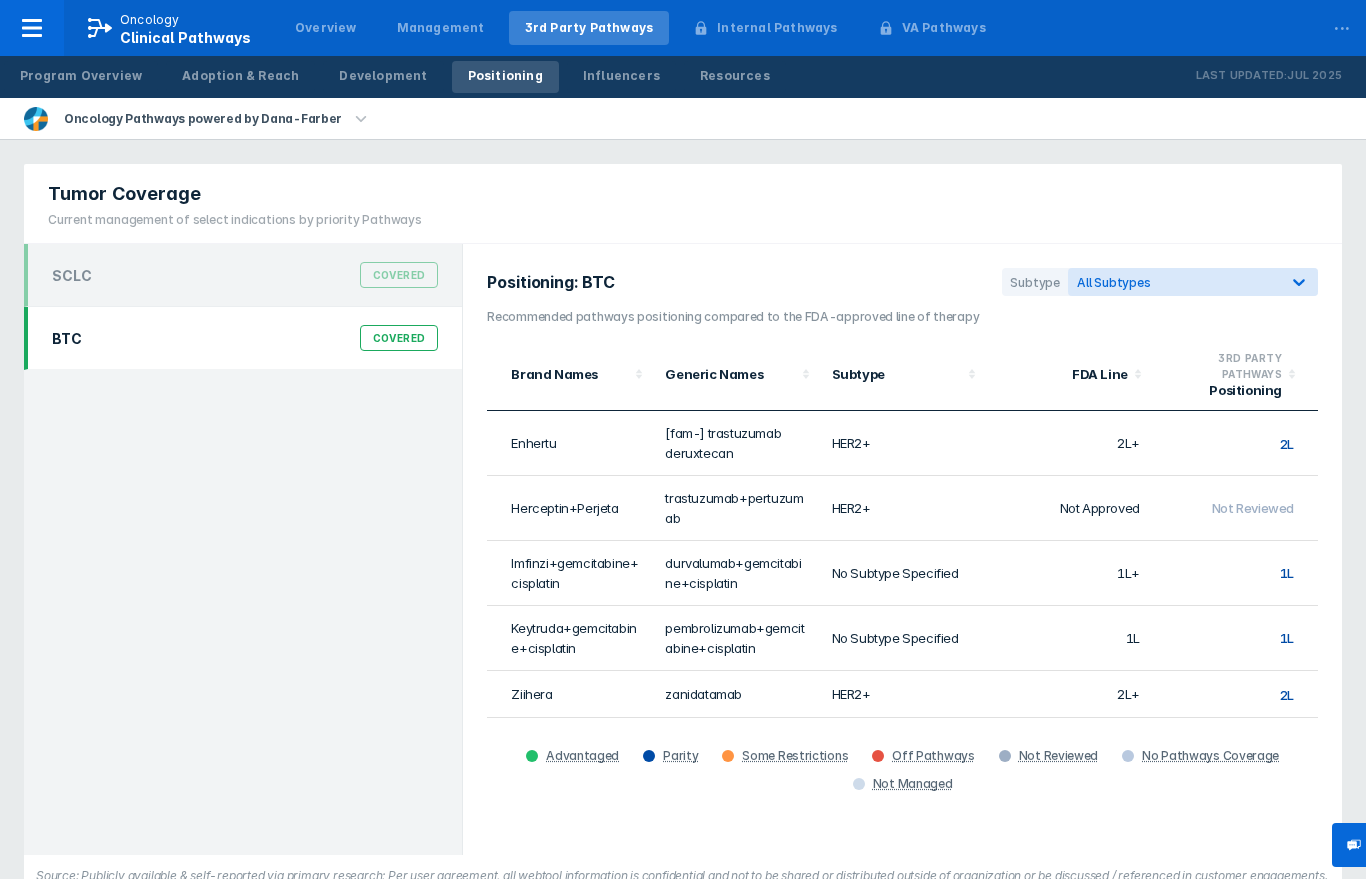 click on "BTC Covered" at bounding box center (243, 338) 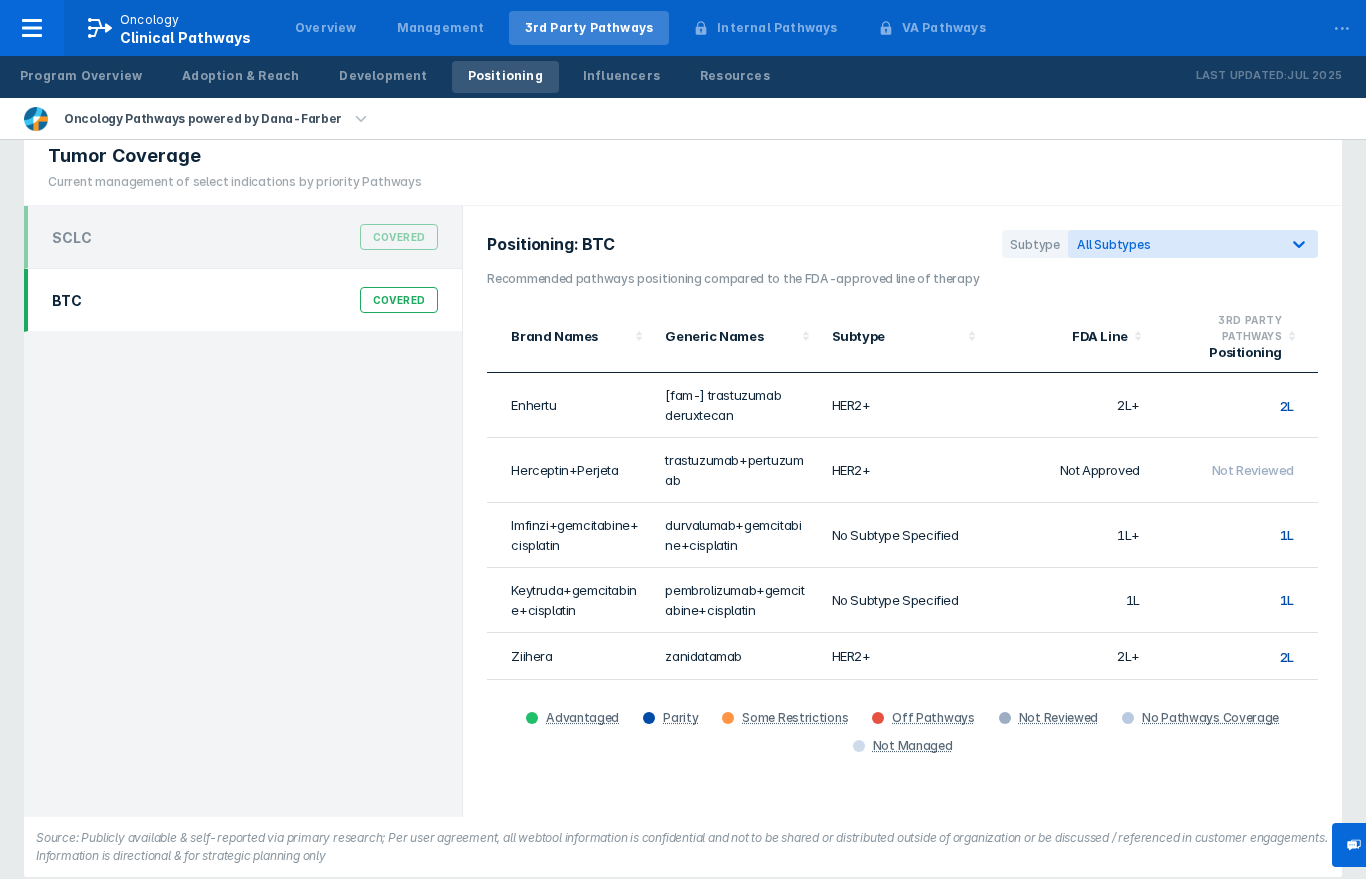 scroll, scrollTop: 37, scrollLeft: 0, axis: vertical 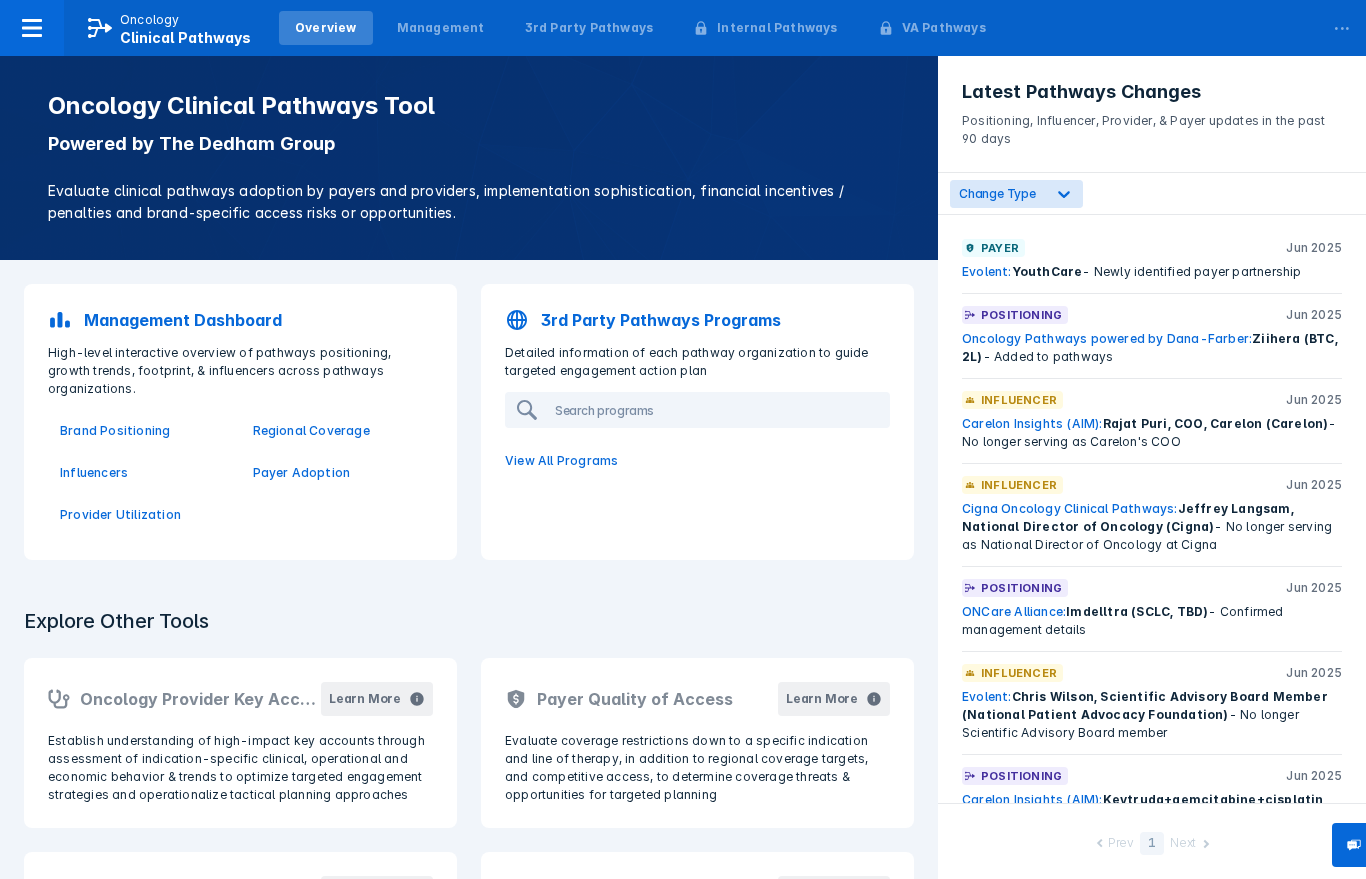 click on "Payer Jun 2025 Evolent: [PERSON] - Newly identified payer partnership Positioning Jun 2025 Oncology Pathways powered by Dana-Farber: Ziihera (BTC, 2L) - Added to pathways Influencer Jun 2025 Carelon Insights (AIM): [PERSON], COO, Carelon (Carelon) - No longer serving as Carelon's COO Influencer Jun 2025 Cigna Oncology Clinical Pathways: [PERSON], National Director of Oncology (Cigna) - No longer serving as National Director of Oncology at Cigna Positioning Jun 2025 ONCare Alliance: Imdelltra (SCLC, TBD) - Confirmed management details Influencer Jun 2025 Evolent: [PERSON], Scientific Advisory Board Member (National Patient Advocacy Foundation) - No longer Scientific Advisory Board member Positioning Jun 2025 Carelon Insights (AIM): Keytruda+gemcitabine+cisplatin (BTC, 1L) - Added to pathways Influencer Jun 2025 Value Pathways powered by NCCN: [PERSON], CMO (Rocky Mountain) - Newly identified CMO effective 7/1/25; previous USON P&T Chair Positioning Jun 2025 ONCare Alliance:" at bounding box center [1152, 509] 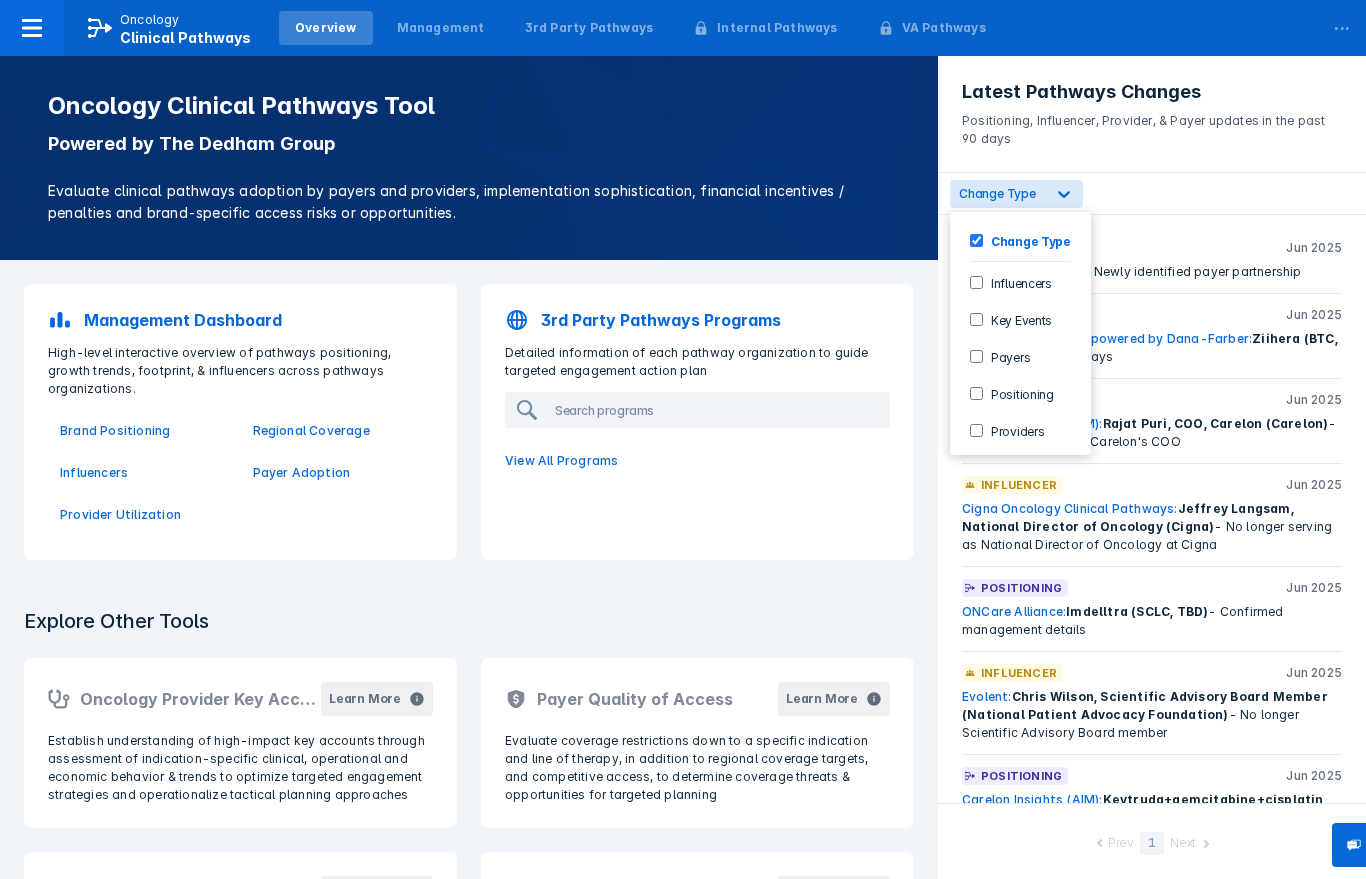 click on "Positioning" at bounding box center (1018, 393) 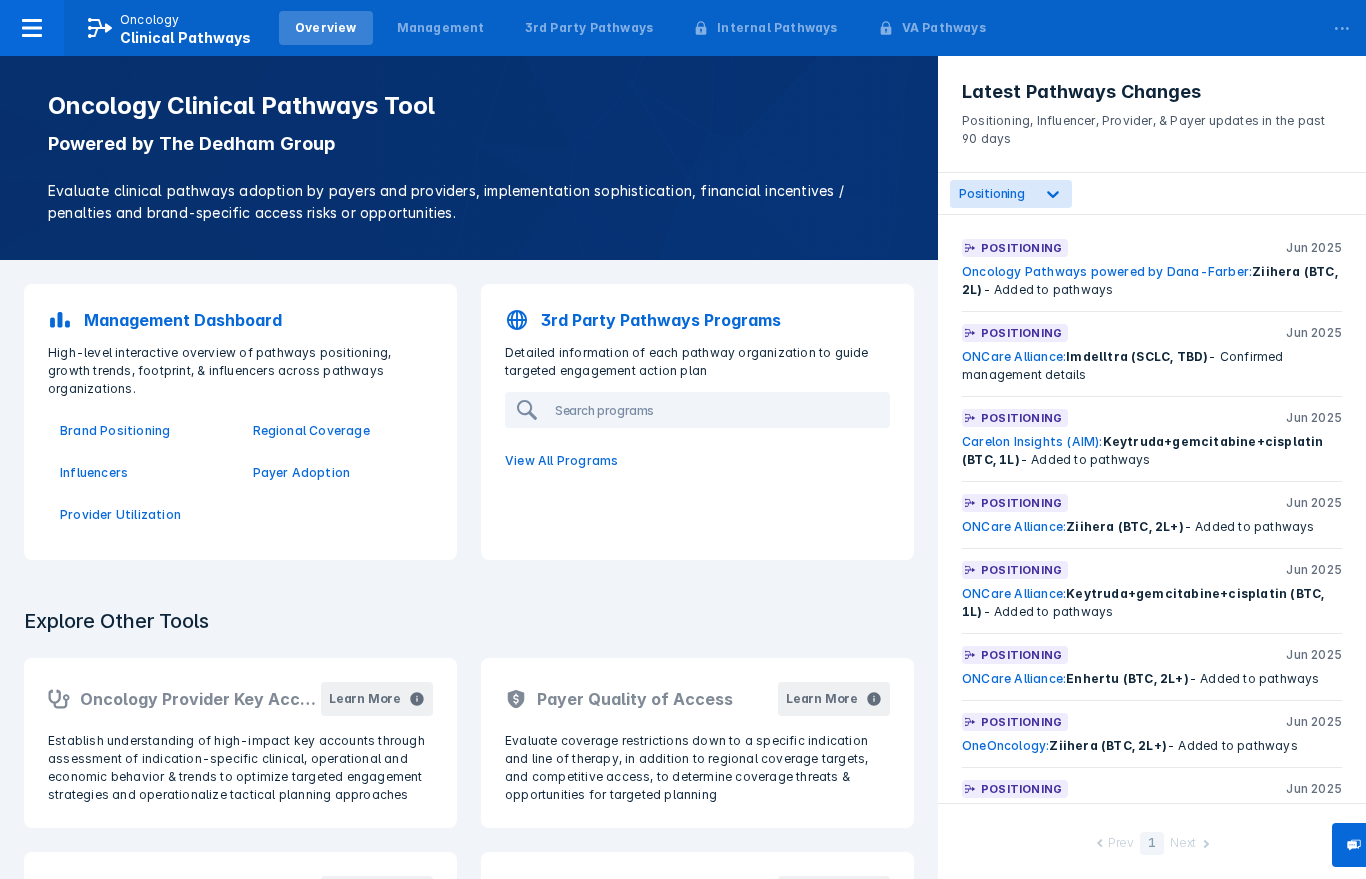 click on "ONCare Alliance: Imdelltra (SCLC, TBD) - Confirmed management details" at bounding box center [1152, 281] 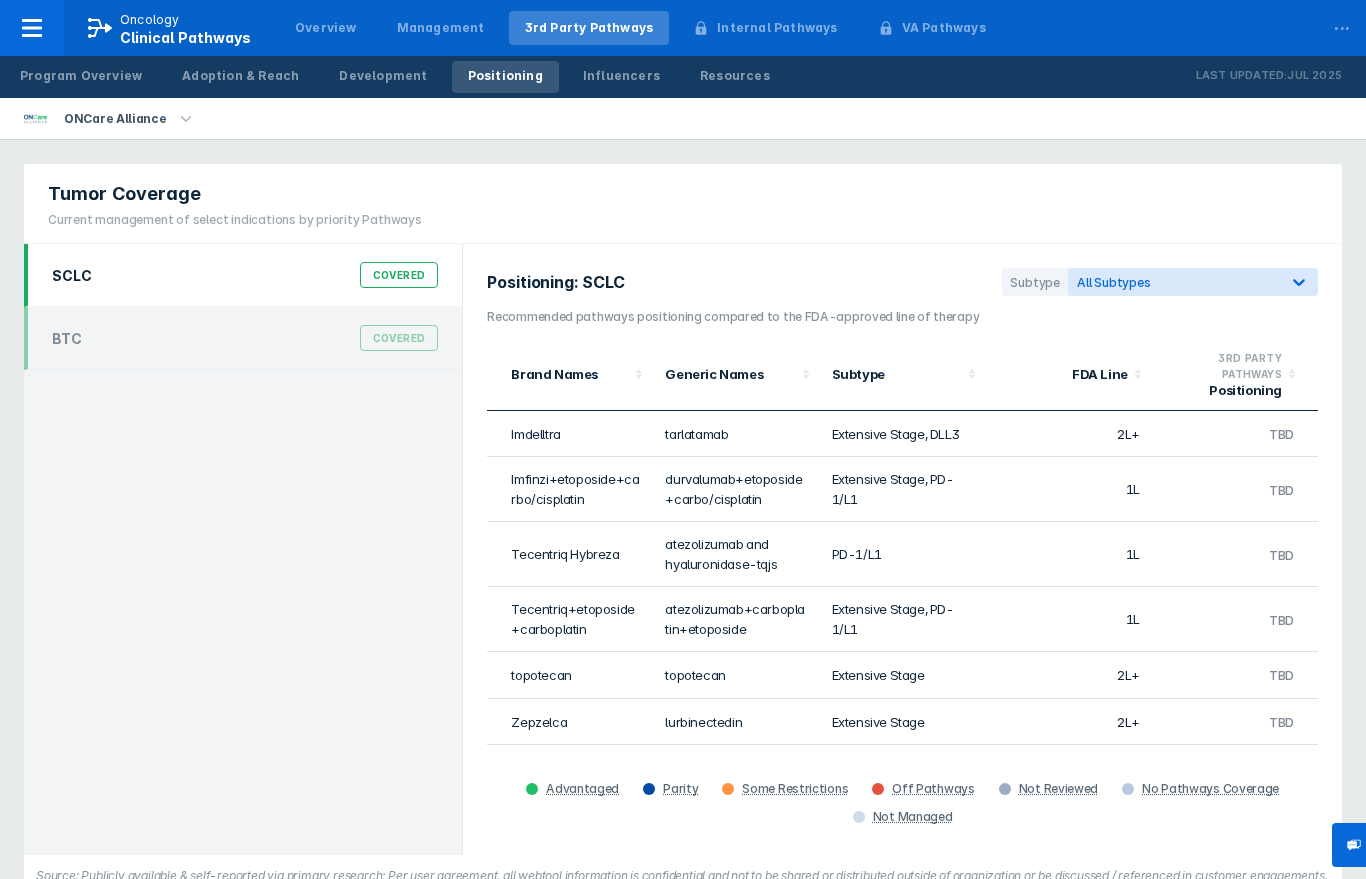 scroll, scrollTop: 0, scrollLeft: 0, axis: both 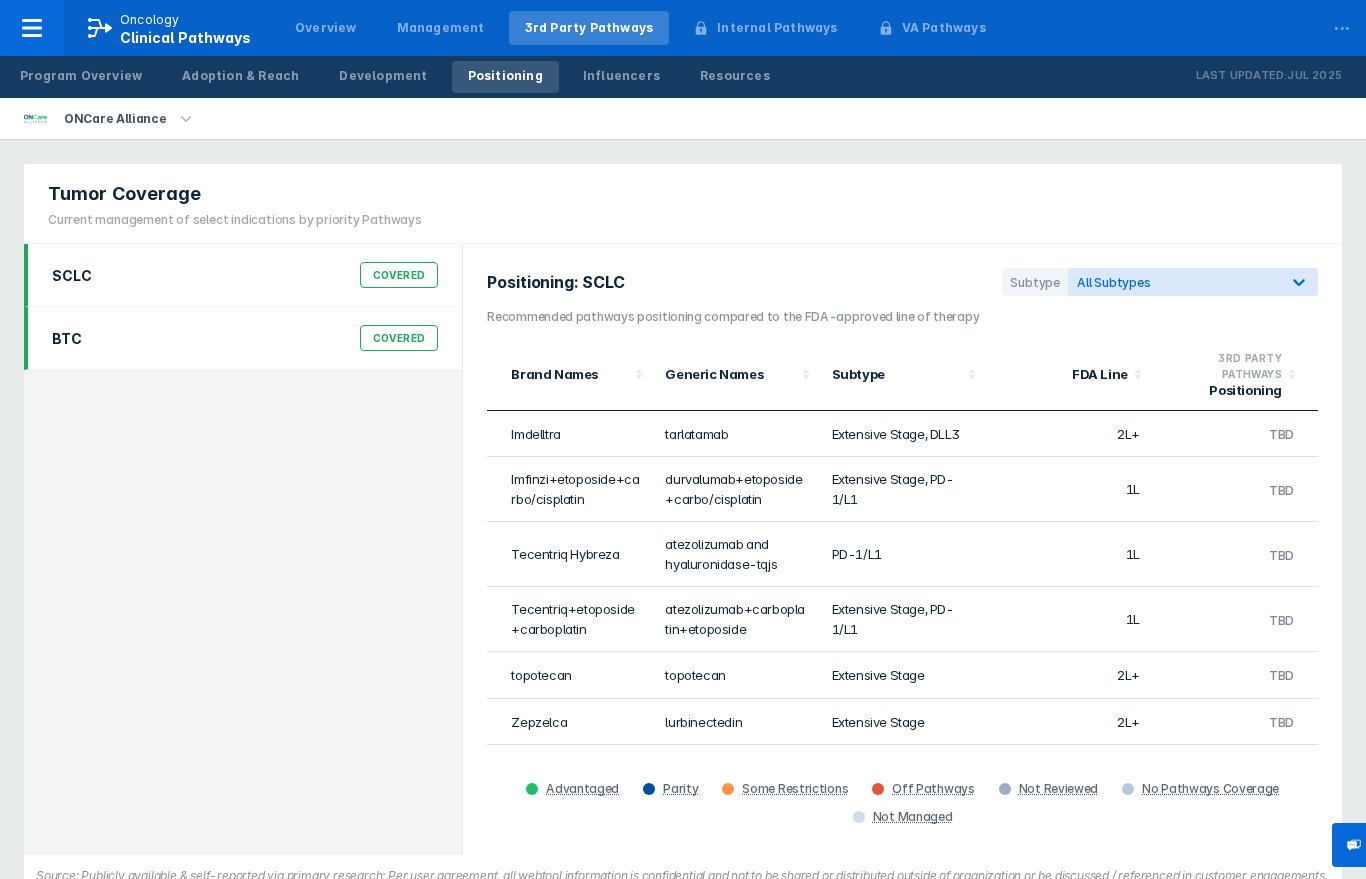 click on "BTC Covered" at bounding box center [245, 338] 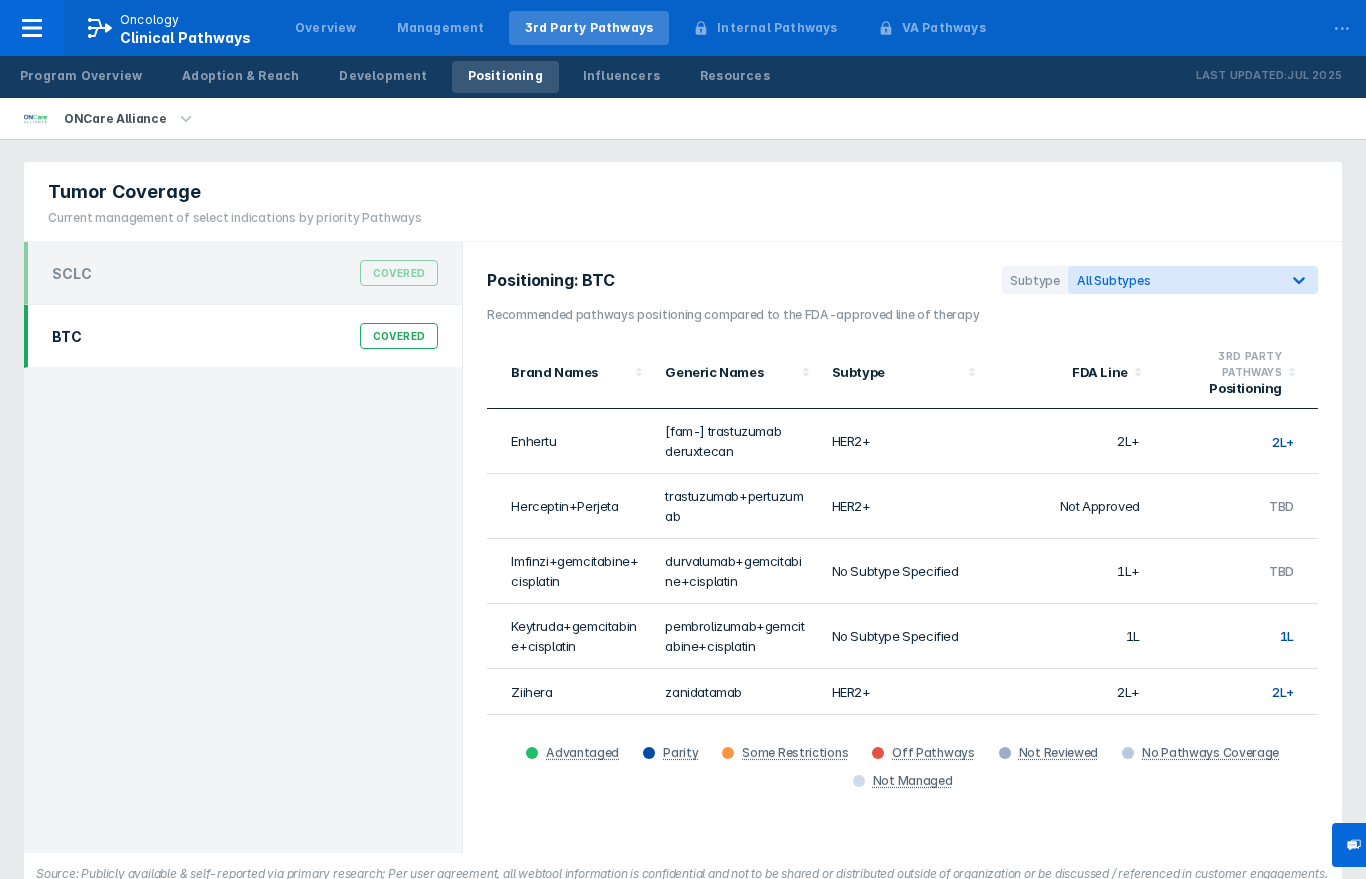 scroll, scrollTop: 1, scrollLeft: 0, axis: vertical 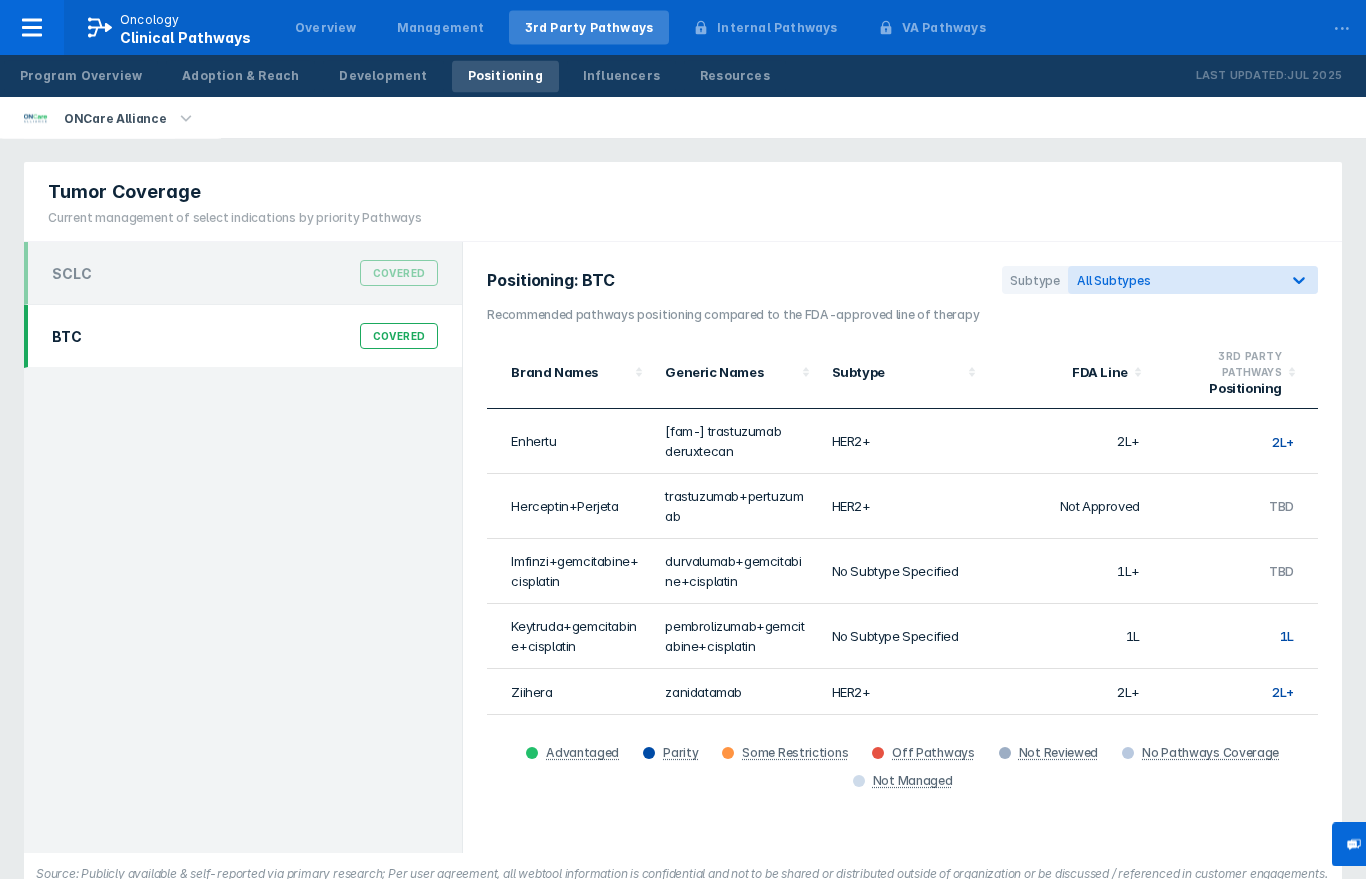 click on "BTC" at bounding box center [67, 337] 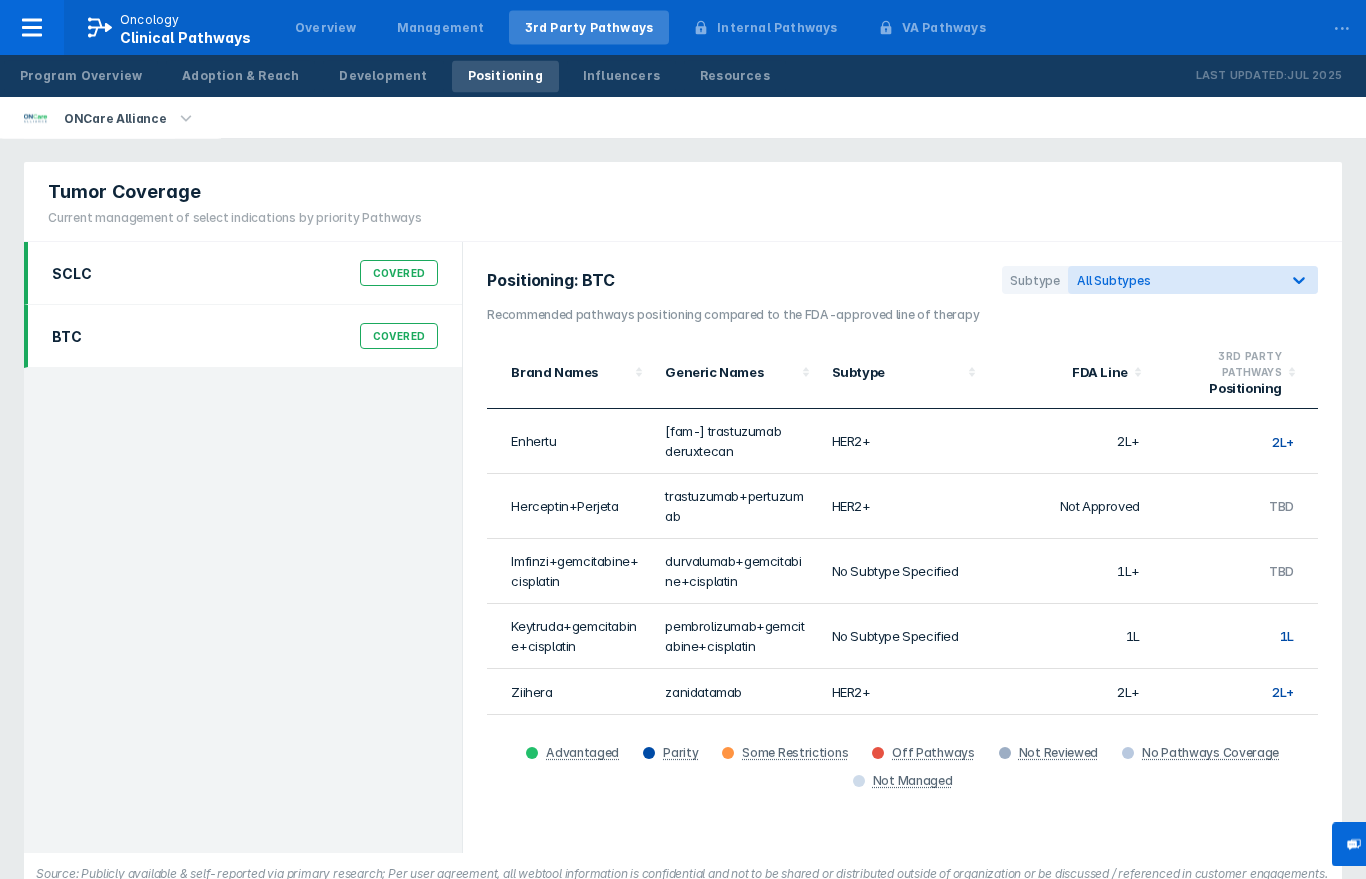 click on "SCLC Covered" at bounding box center (243, 274) 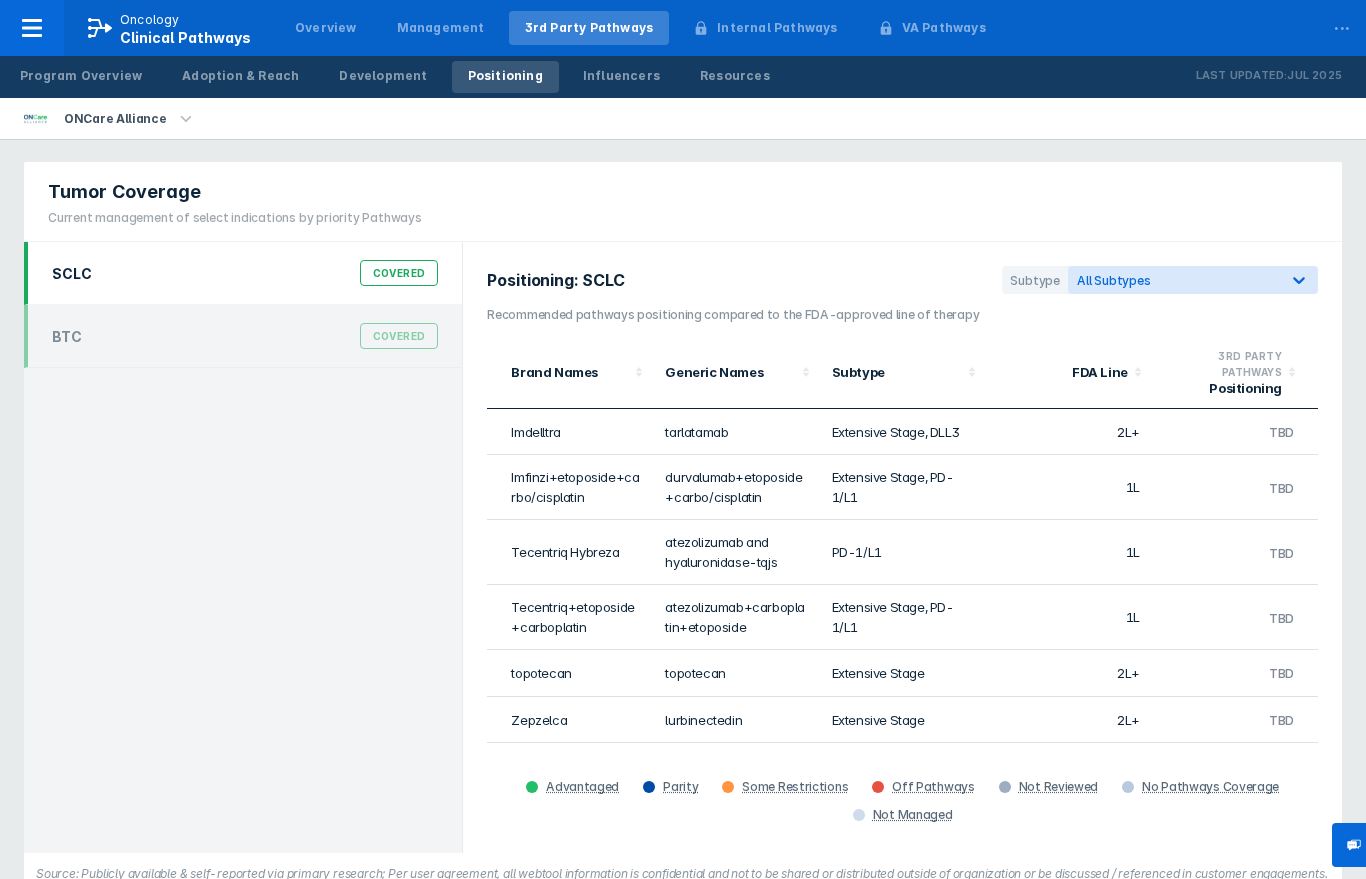 click on "Covered" at bounding box center [399, 273] 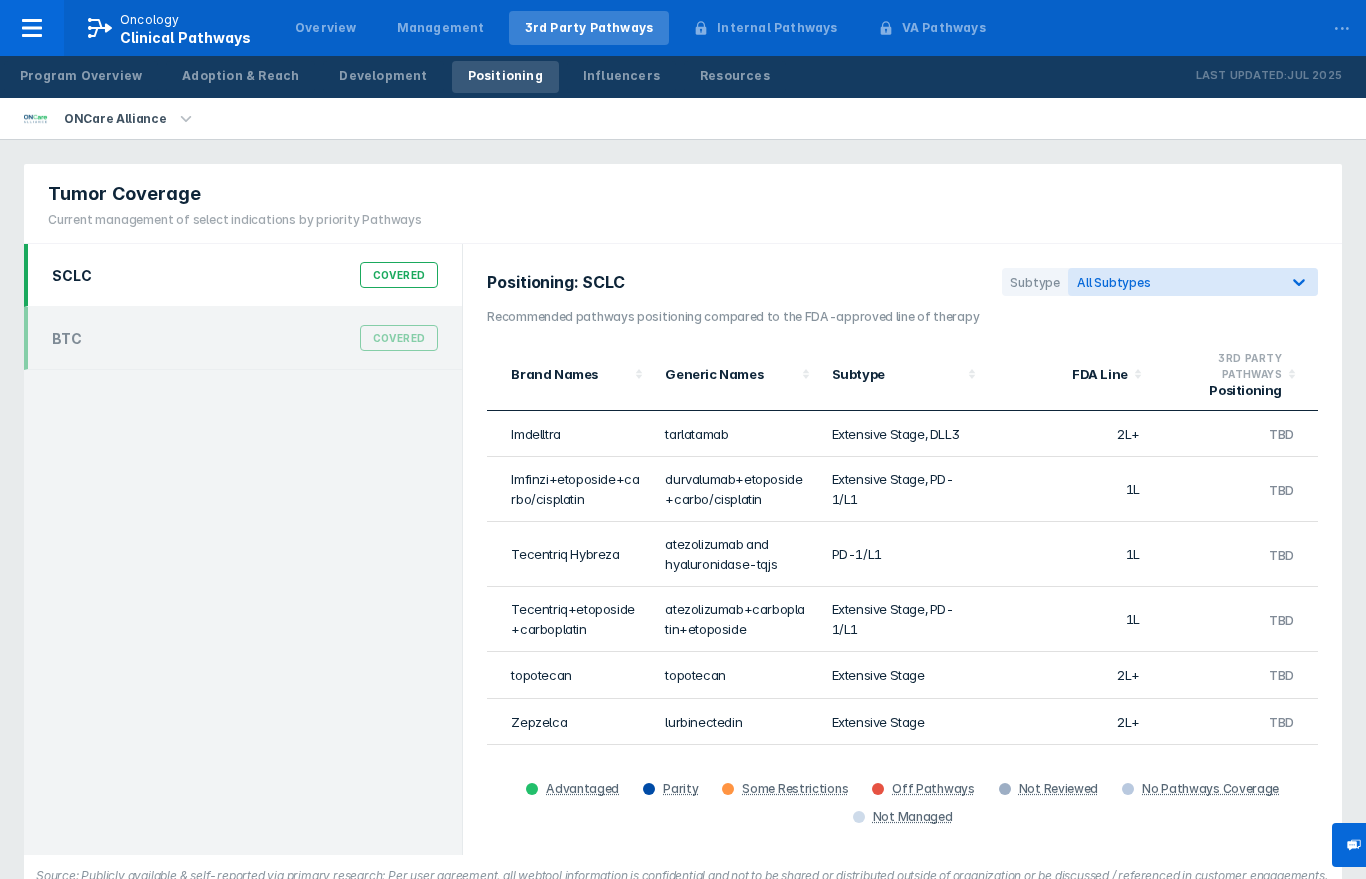 scroll, scrollTop: 0, scrollLeft: 0, axis: both 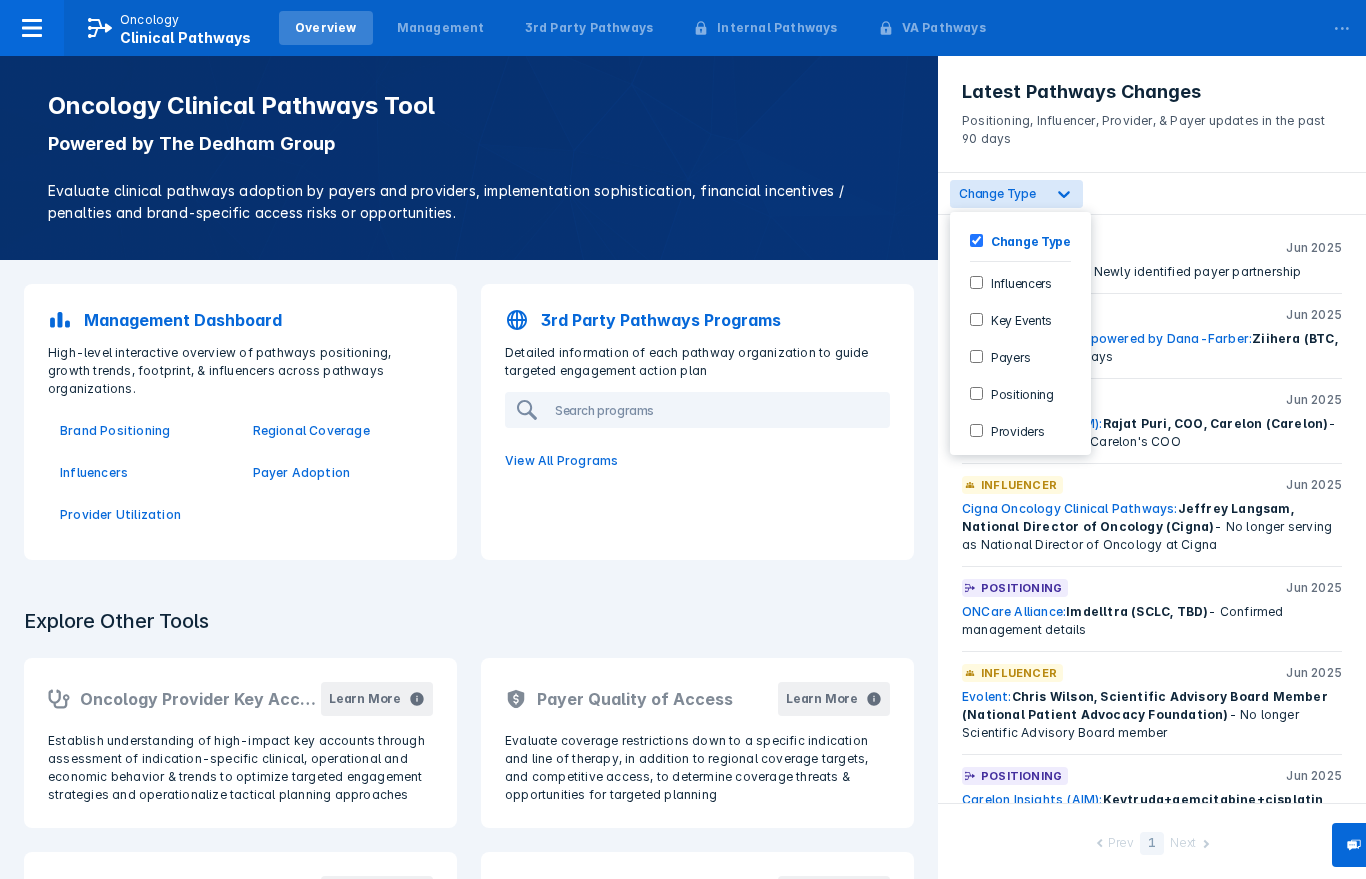 click on "Positioning" at bounding box center [1018, 393] 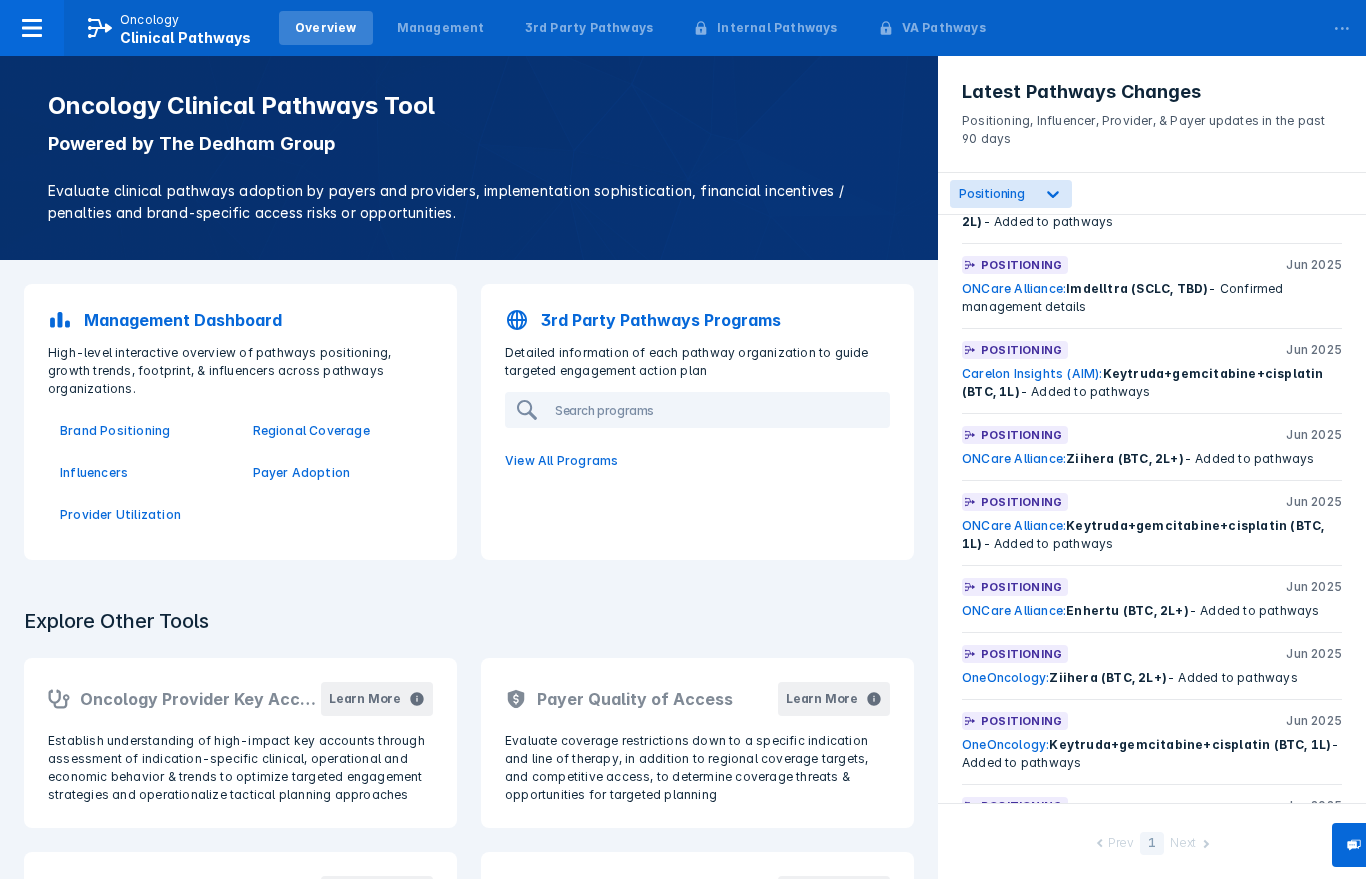 scroll, scrollTop: 73, scrollLeft: 0, axis: vertical 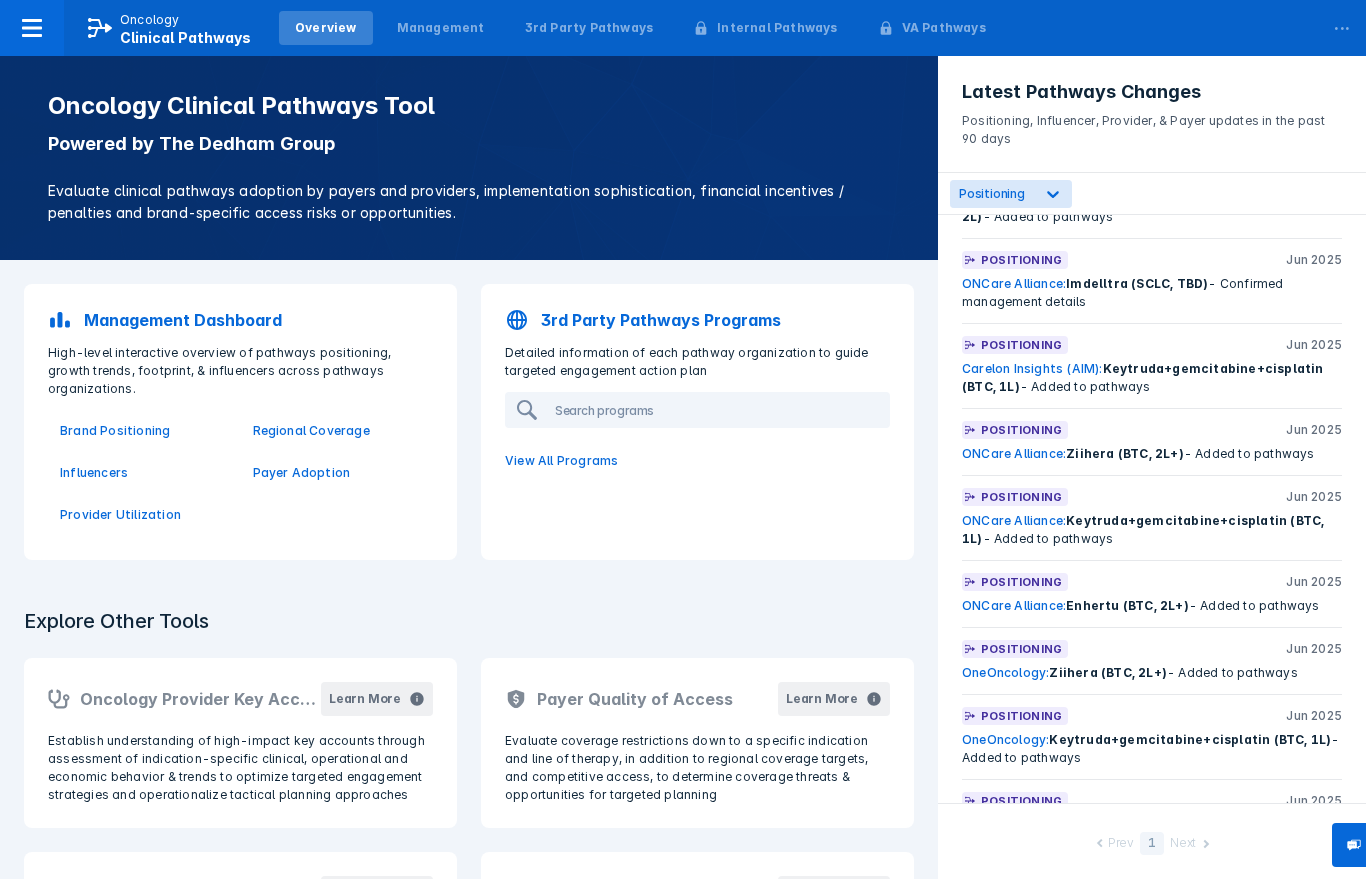 click on "Positioning" at bounding box center [1021, 175] 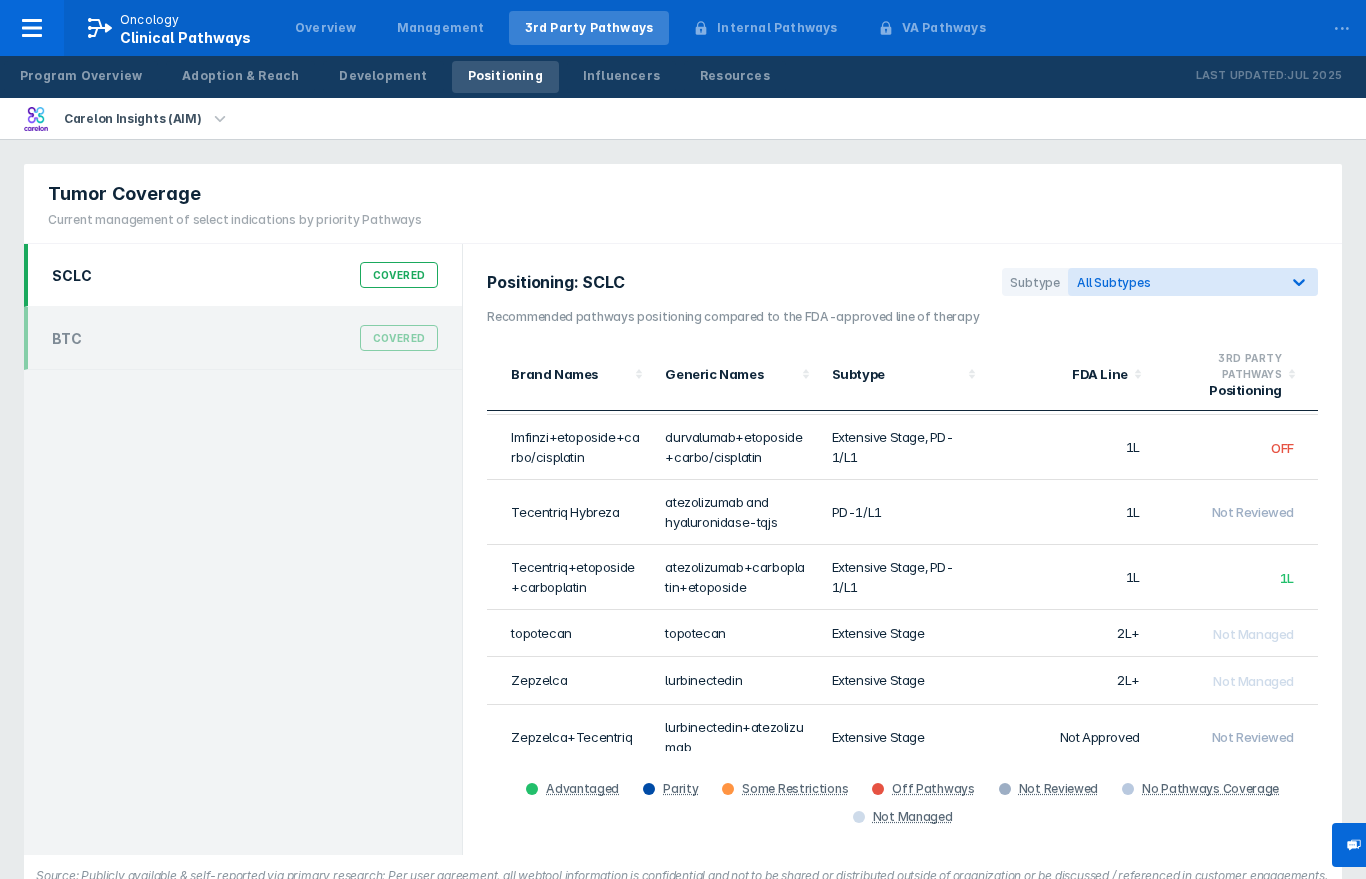 scroll, scrollTop: 42, scrollLeft: 0, axis: vertical 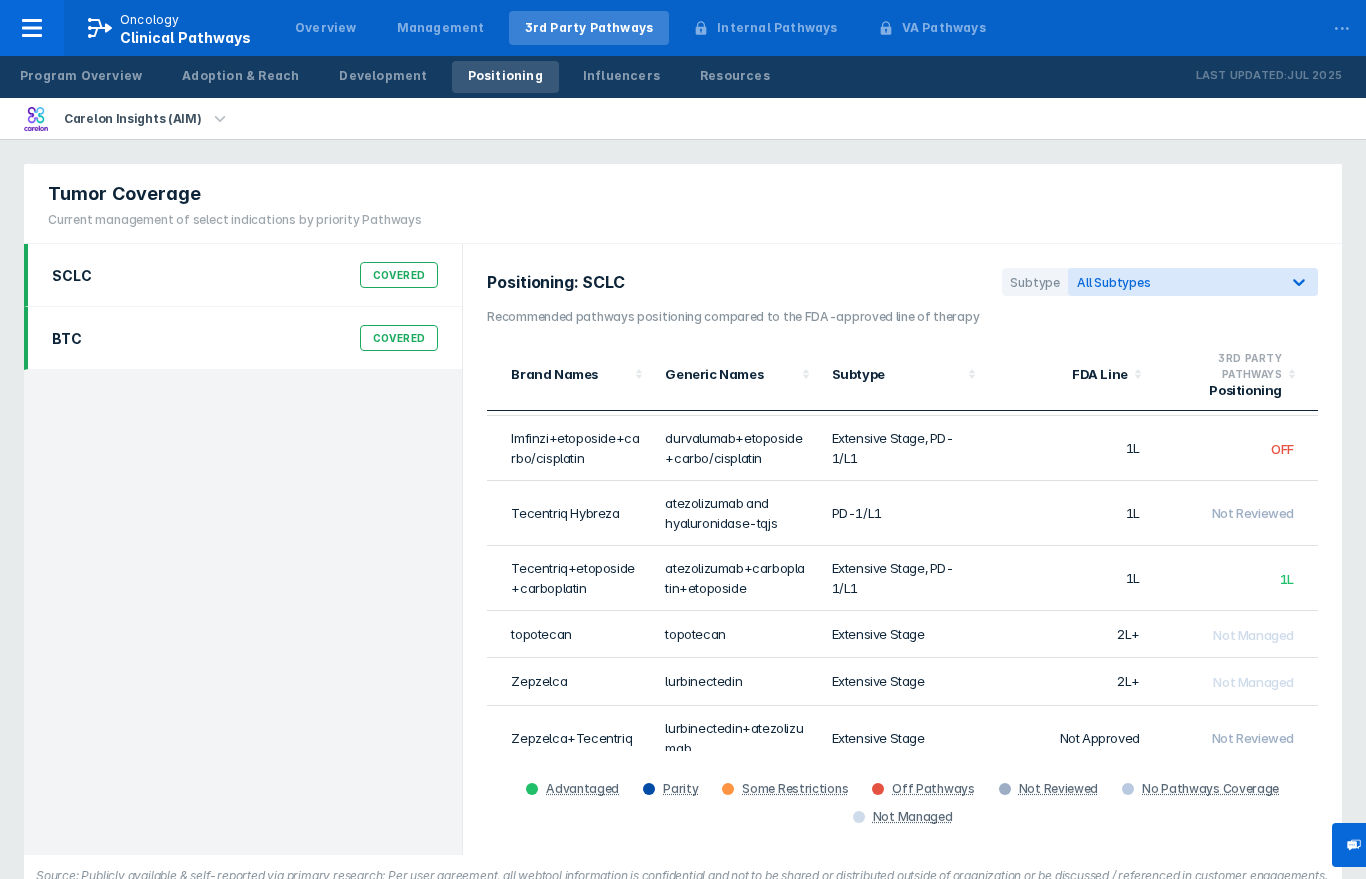 click on "Covered" at bounding box center [399, 338] 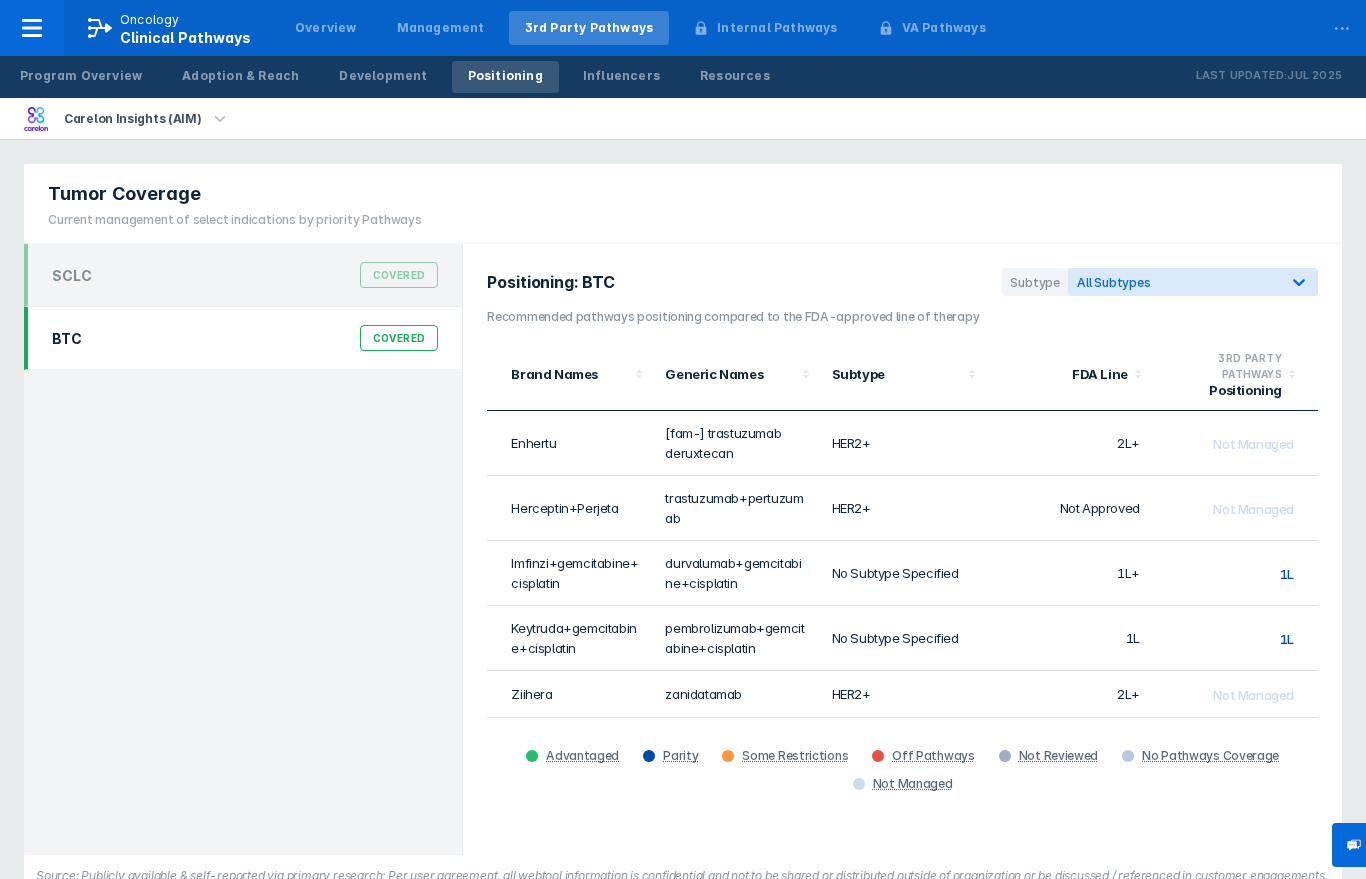 click on "BTC Covered" at bounding box center (245, 338) 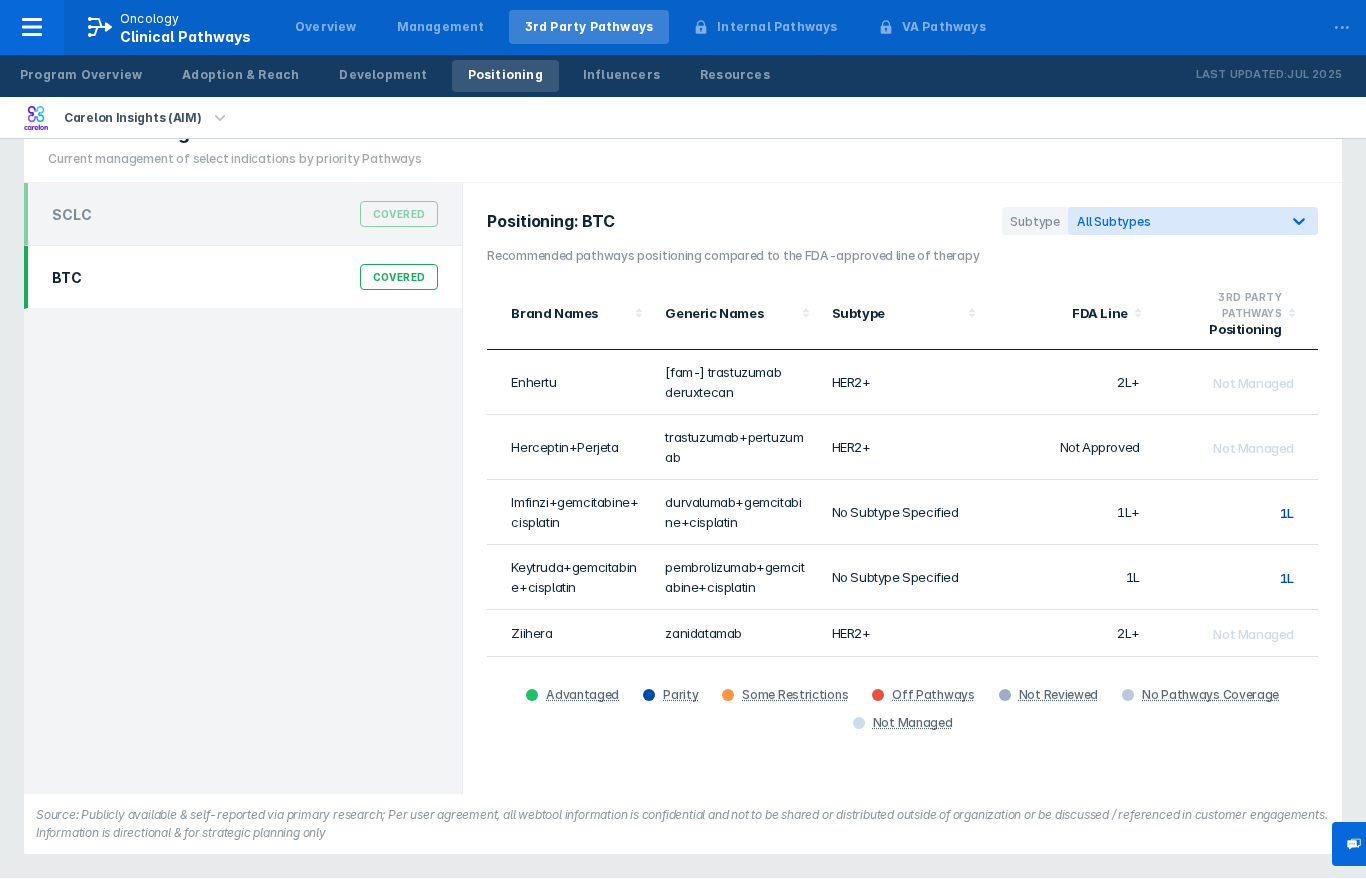 scroll, scrollTop: 77, scrollLeft: 0, axis: vertical 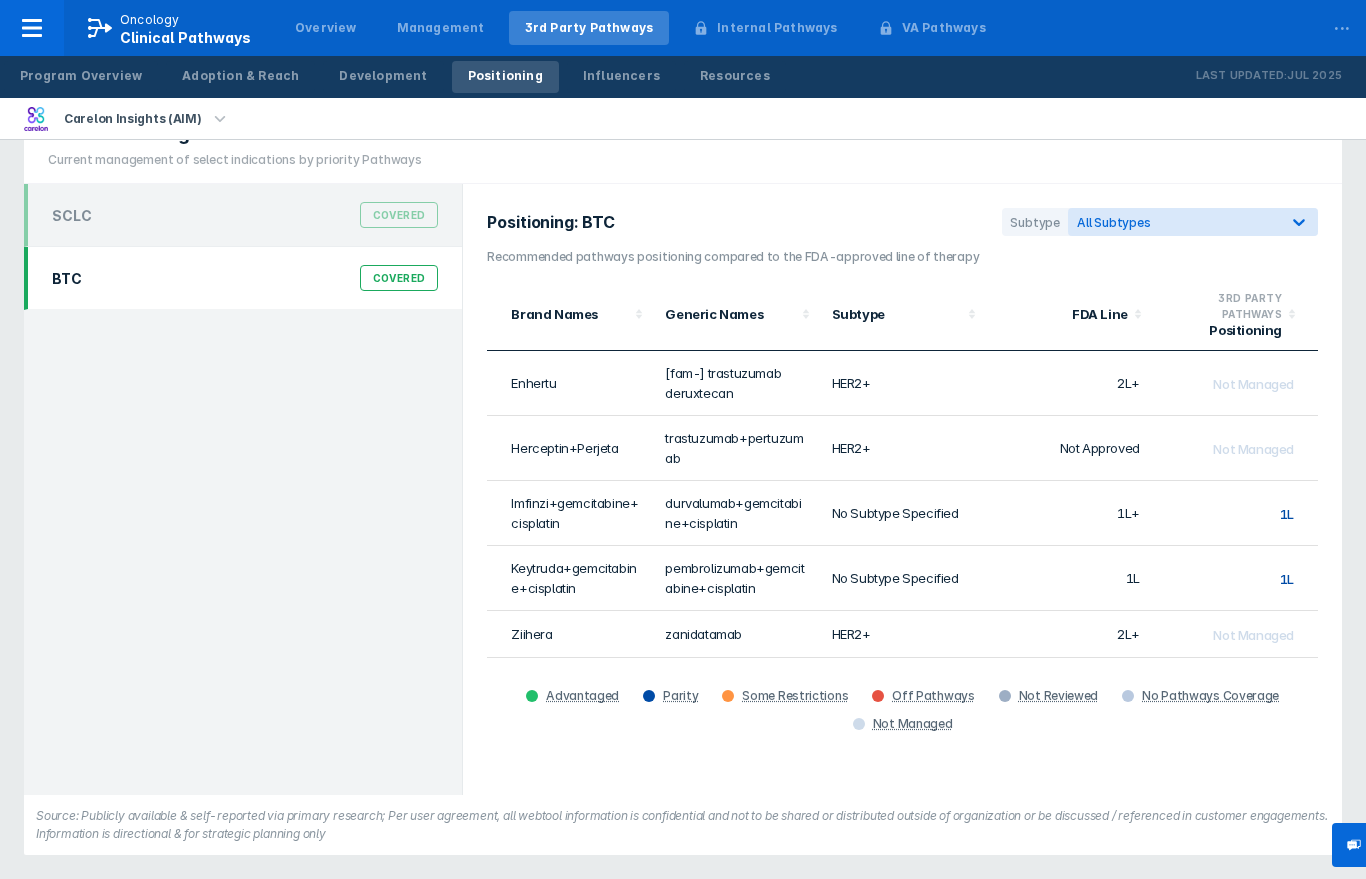 click on "Keytruda+gemcitabine+cisplatin" at bounding box center (570, 578) 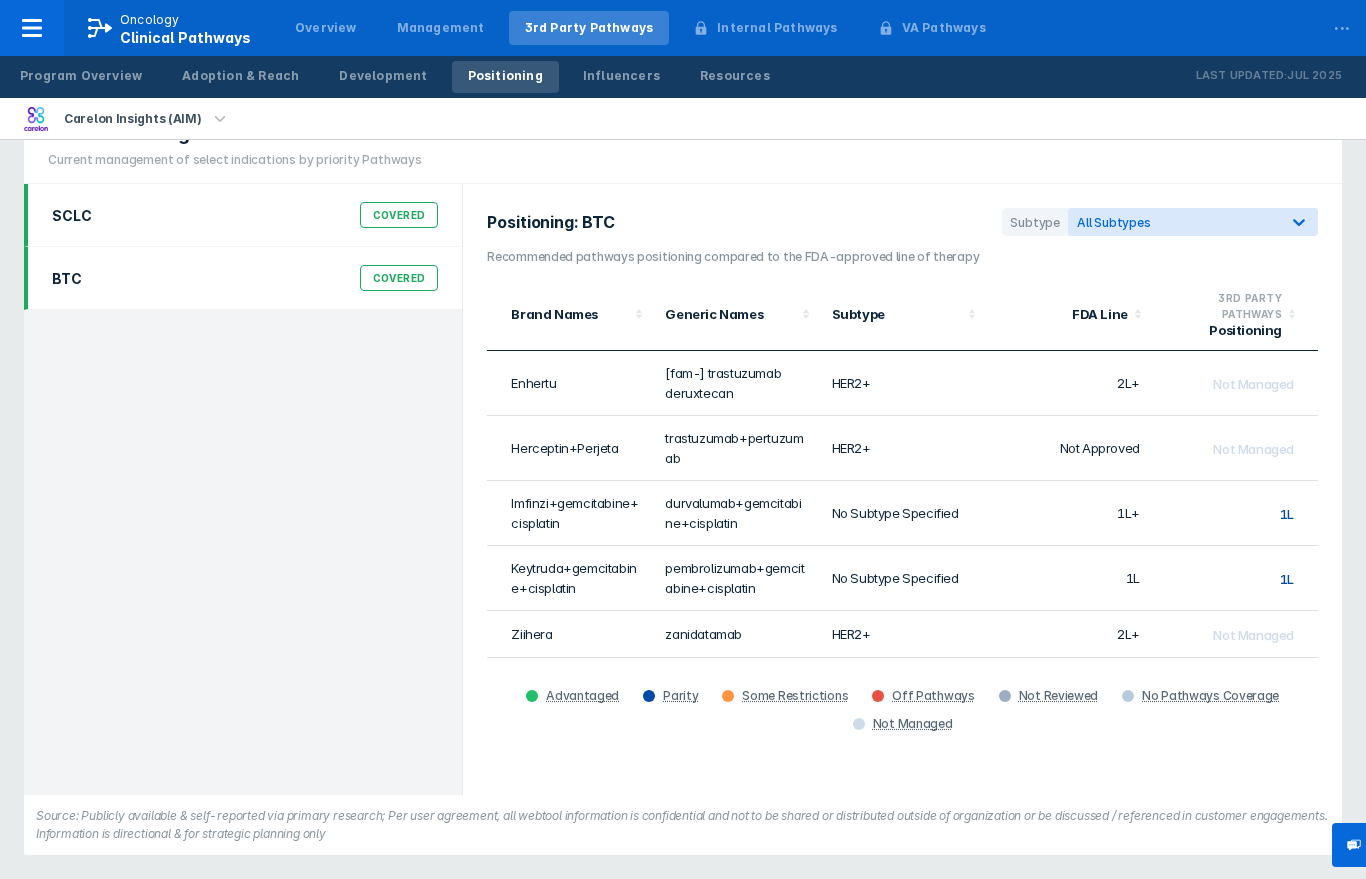 click on "SCLC" at bounding box center [72, 215] 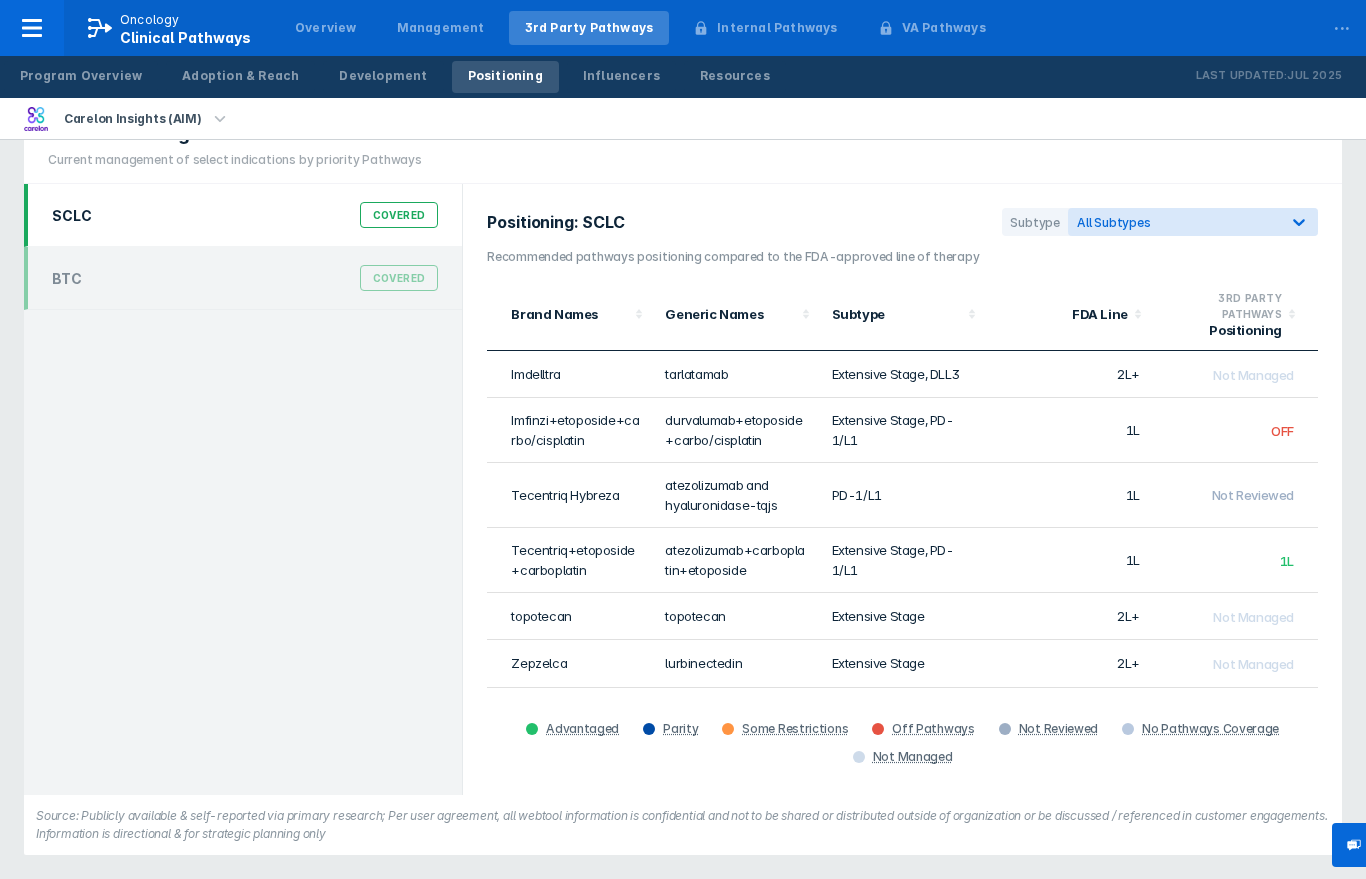 click on "Covered" at bounding box center (399, 215) 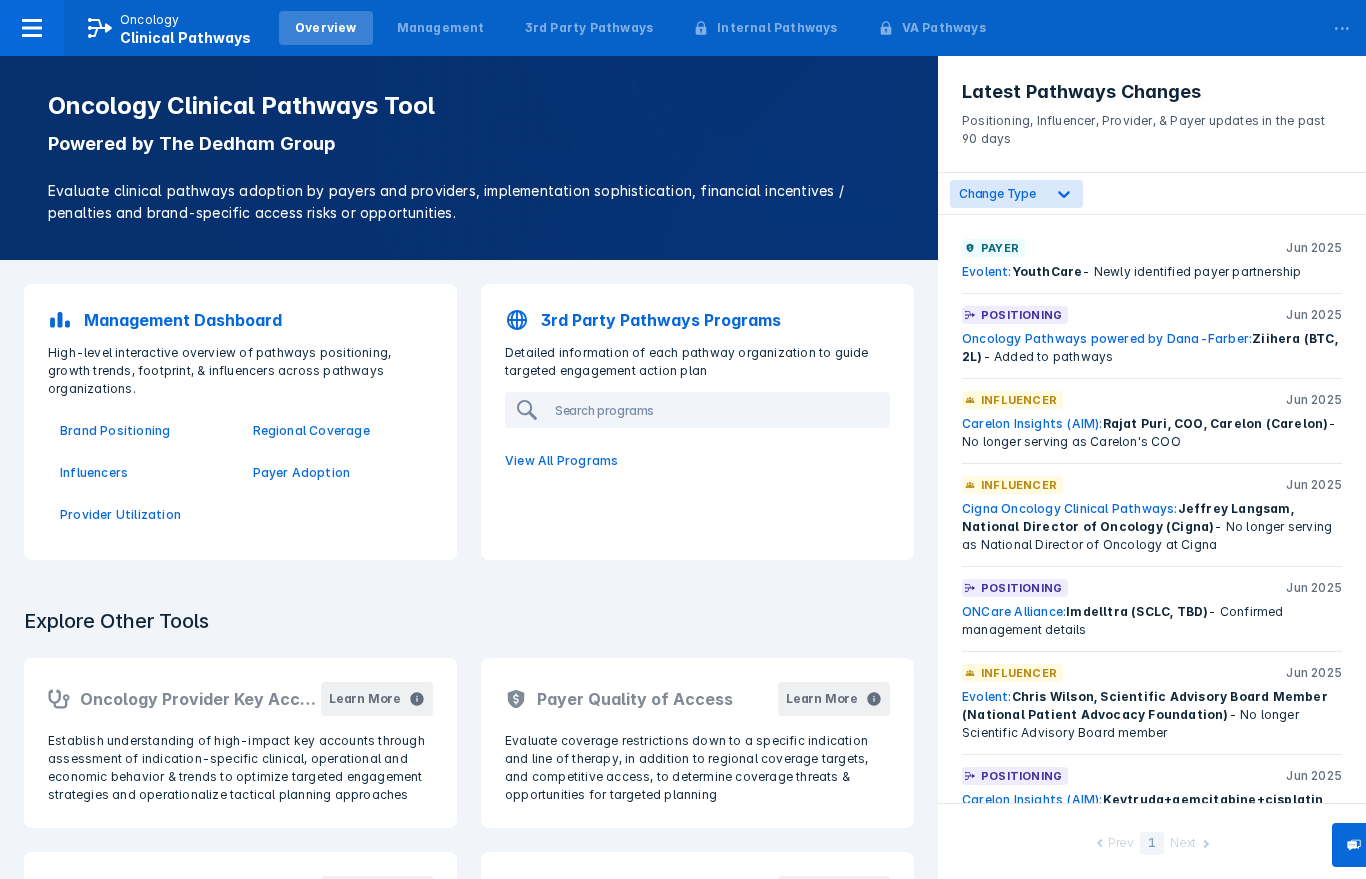 scroll, scrollTop: 0, scrollLeft: 0, axis: both 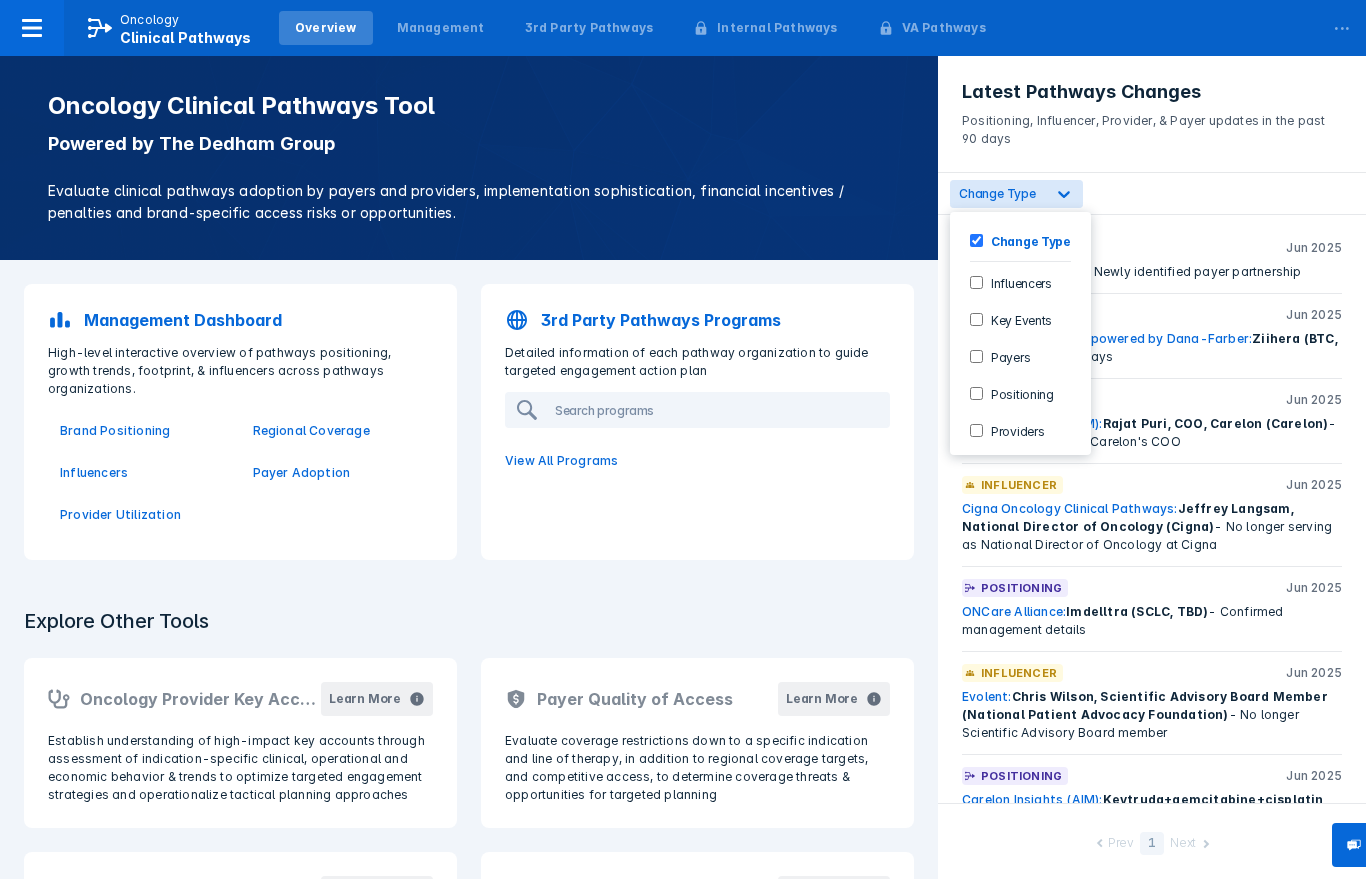click on "Positioning" at bounding box center (976, 393) 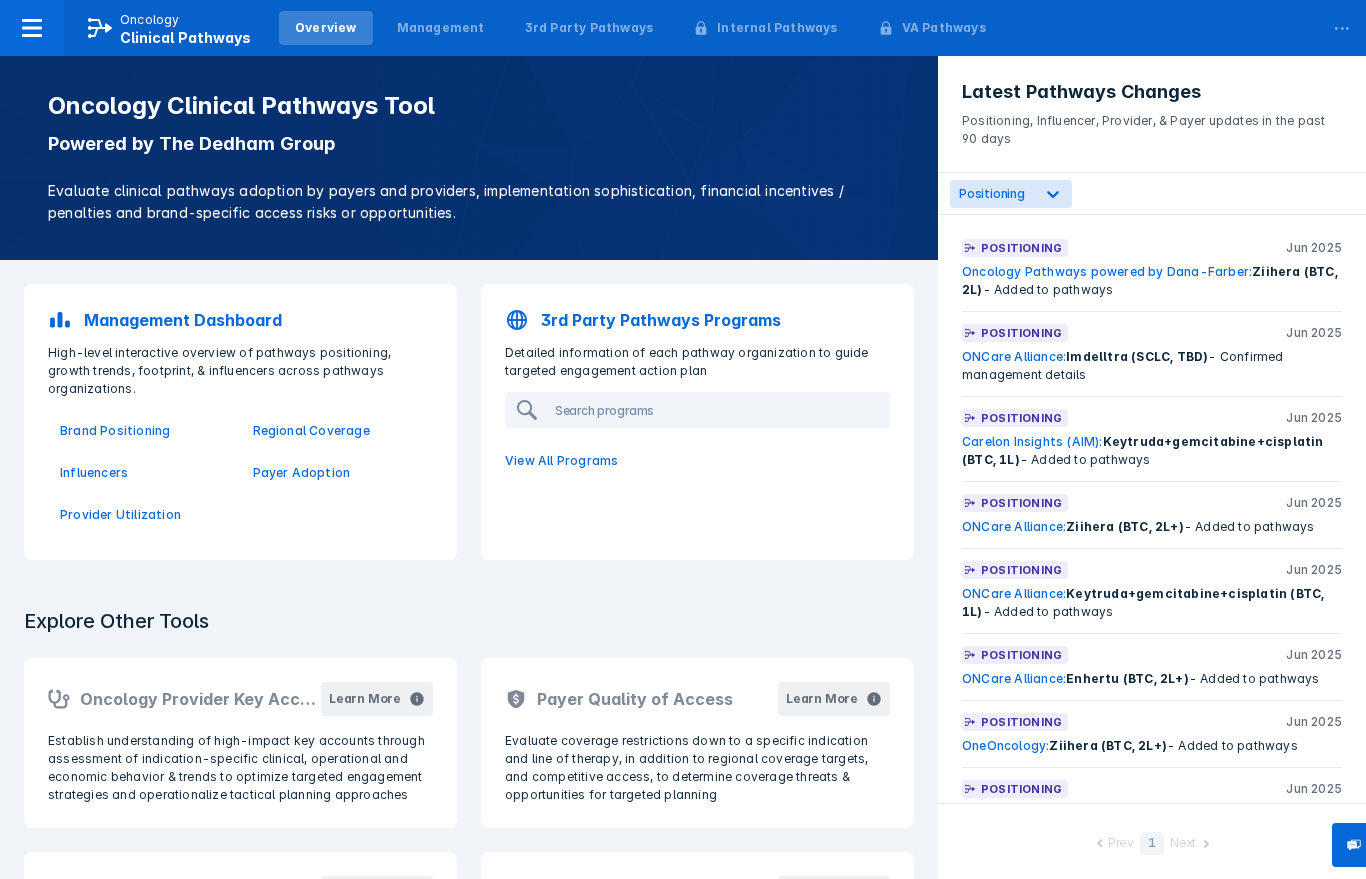 click on "Positioning Jun 2025 ONCare Alliance: Ziihera (BTC, 2L+) - Added to pathways" at bounding box center [1152, 515] 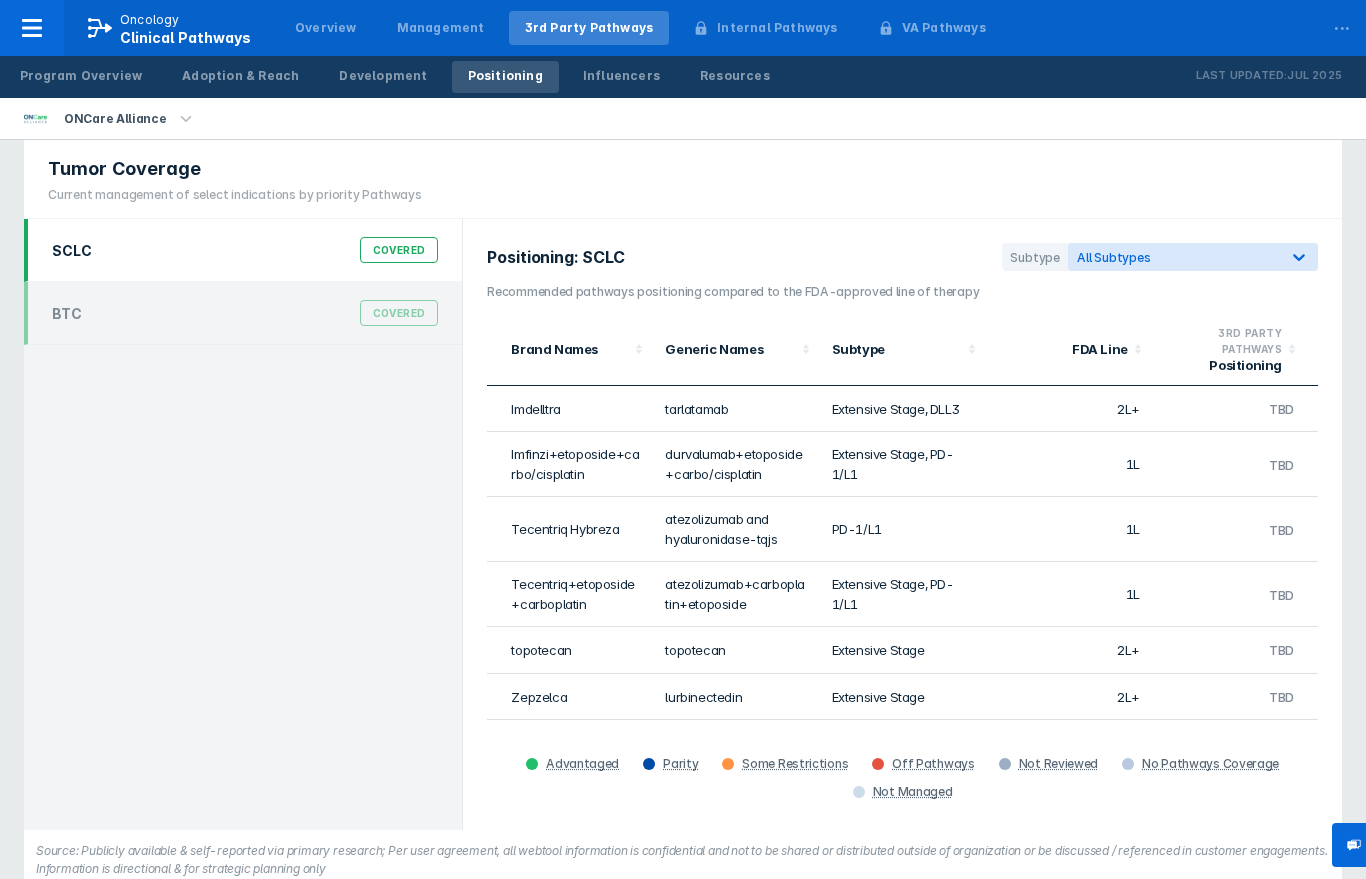scroll, scrollTop: 0, scrollLeft: 0, axis: both 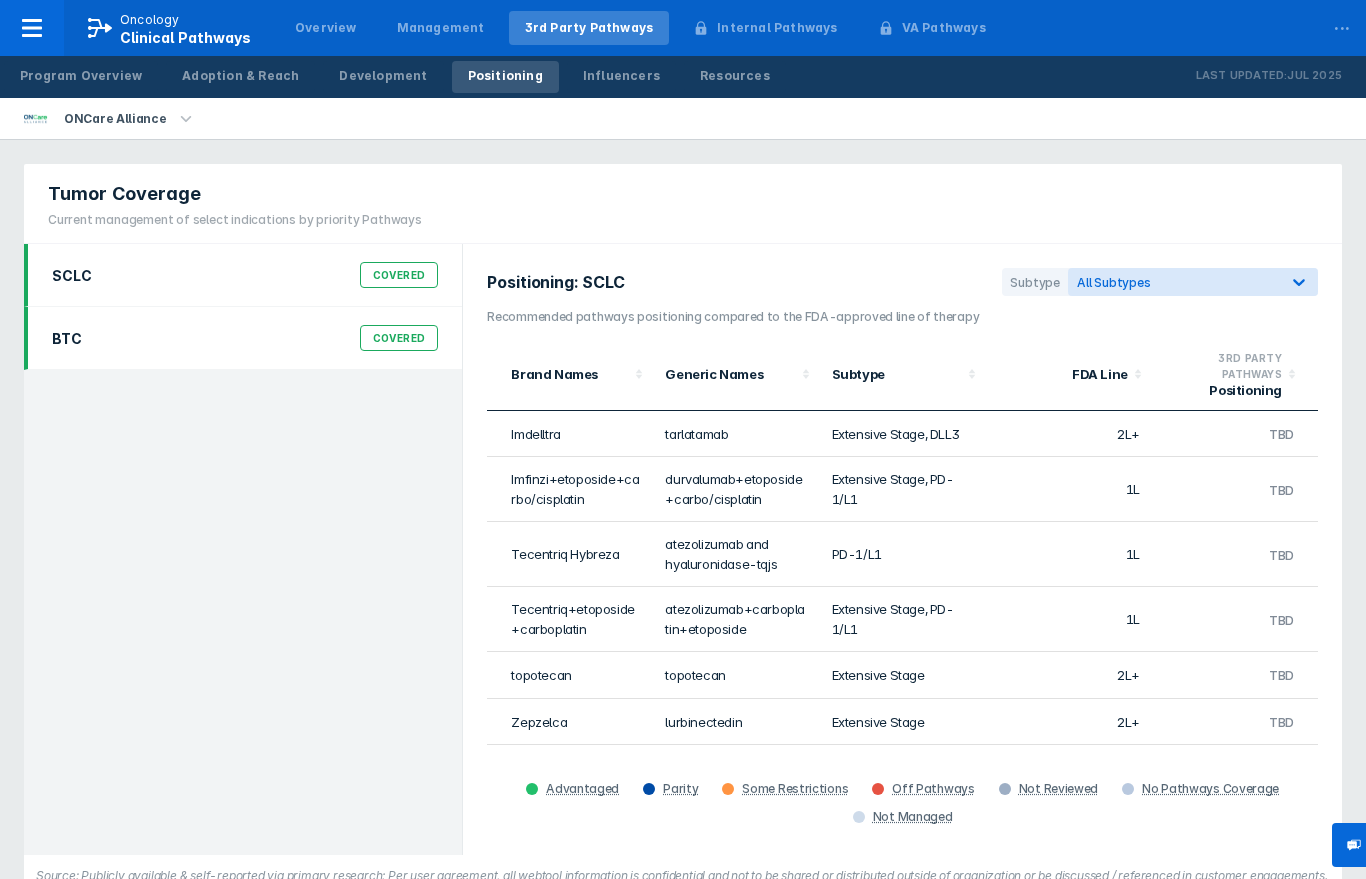 click on "BTC Covered" at bounding box center (245, 338) 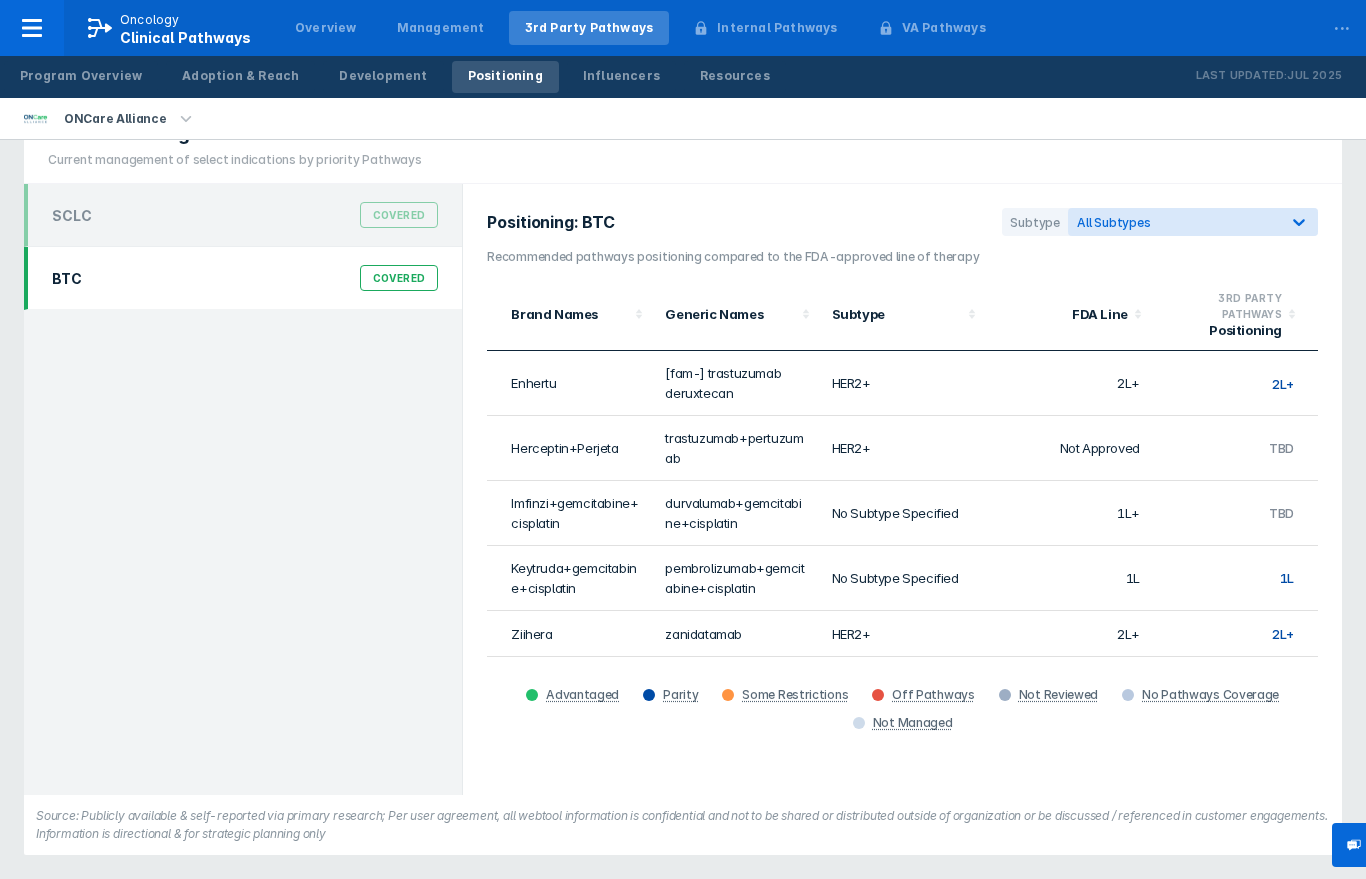 scroll, scrollTop: 62, scrollLeft: 0, axis: vertical 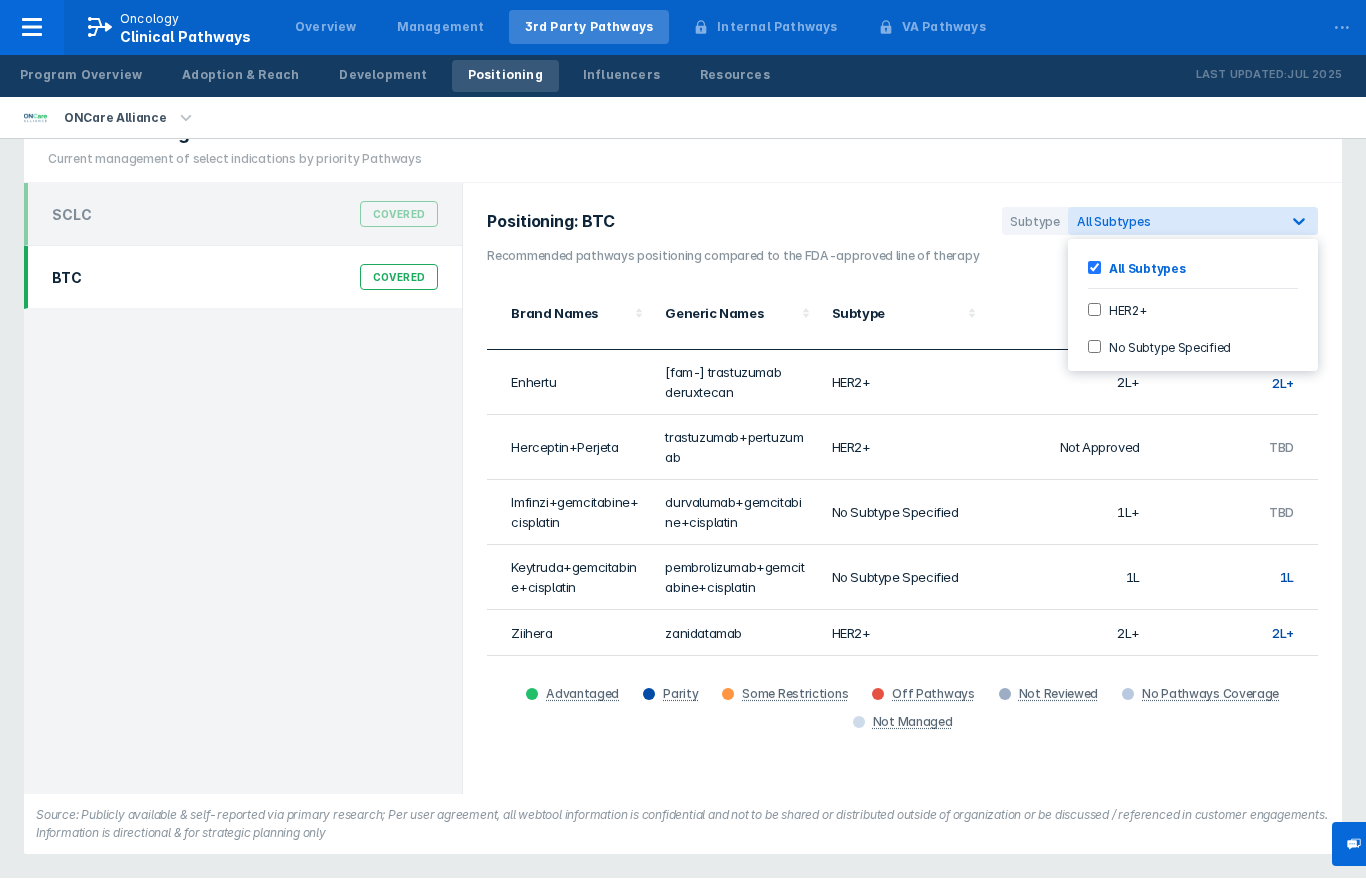click on "HER2+" at bounding box center [1124, 310] 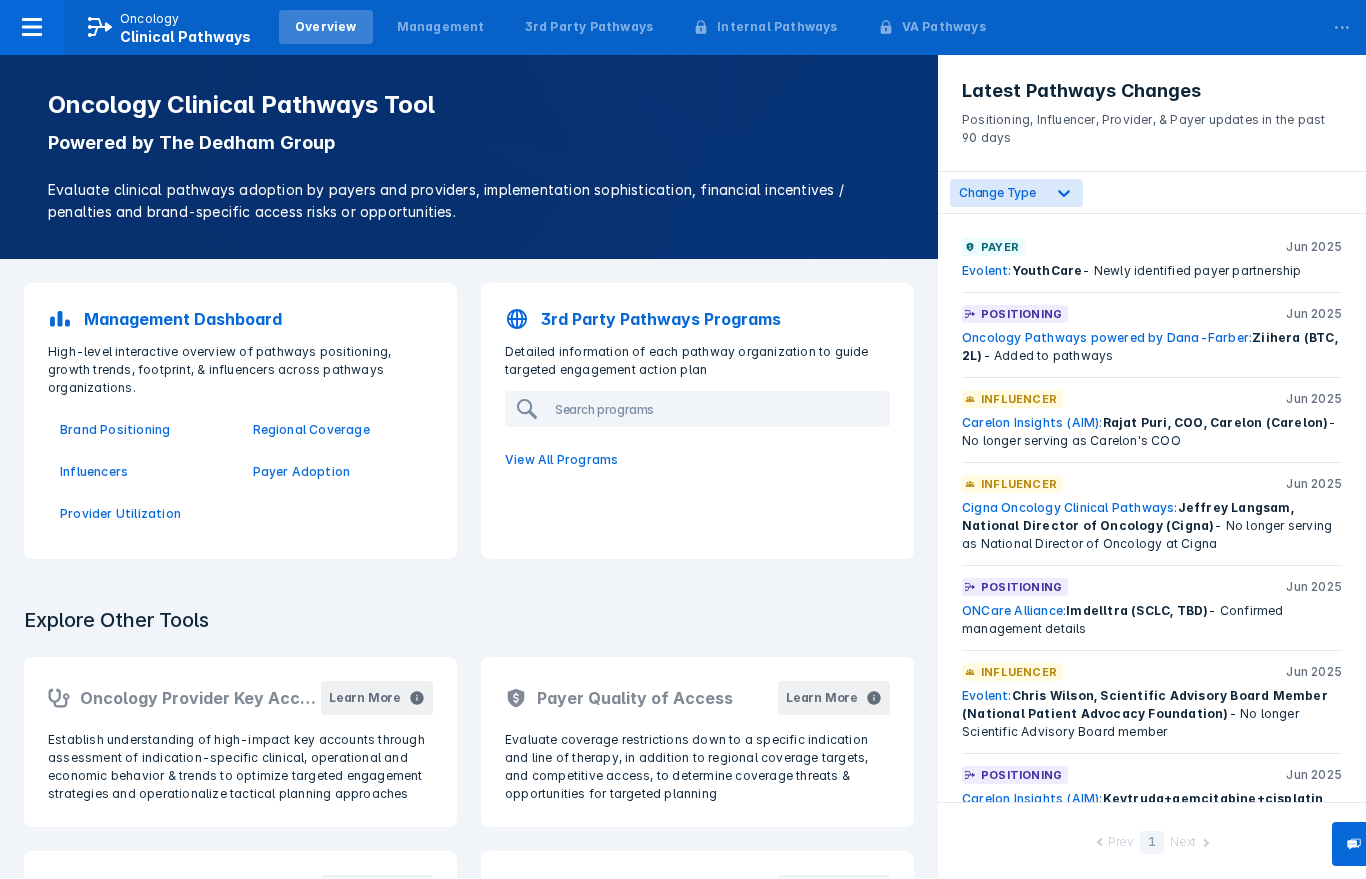 scroll, scrollTop: 25, scrollLeft: 0, axis: vertical 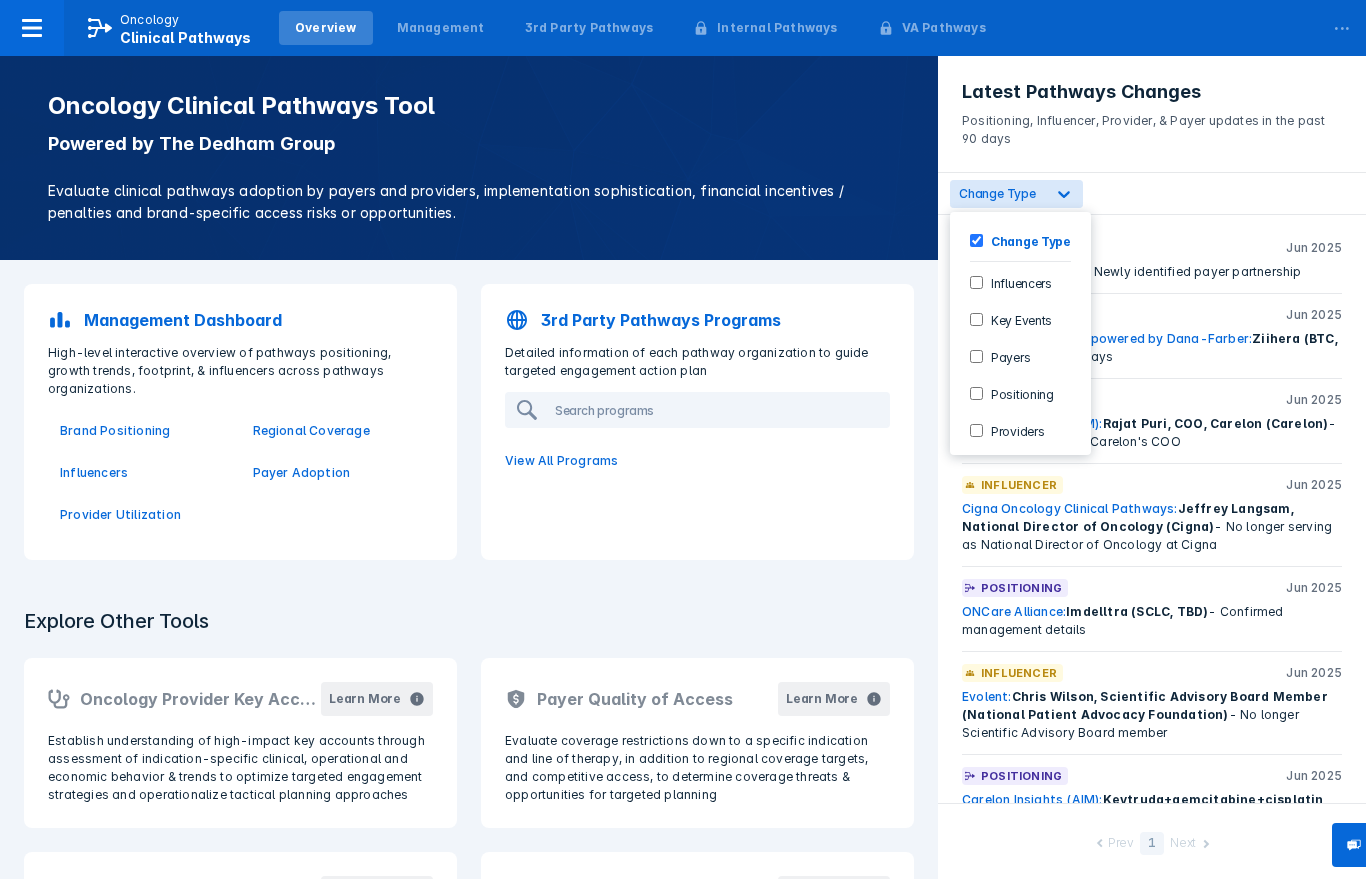 click on "Positioning" at bounding box center (1018, 393) 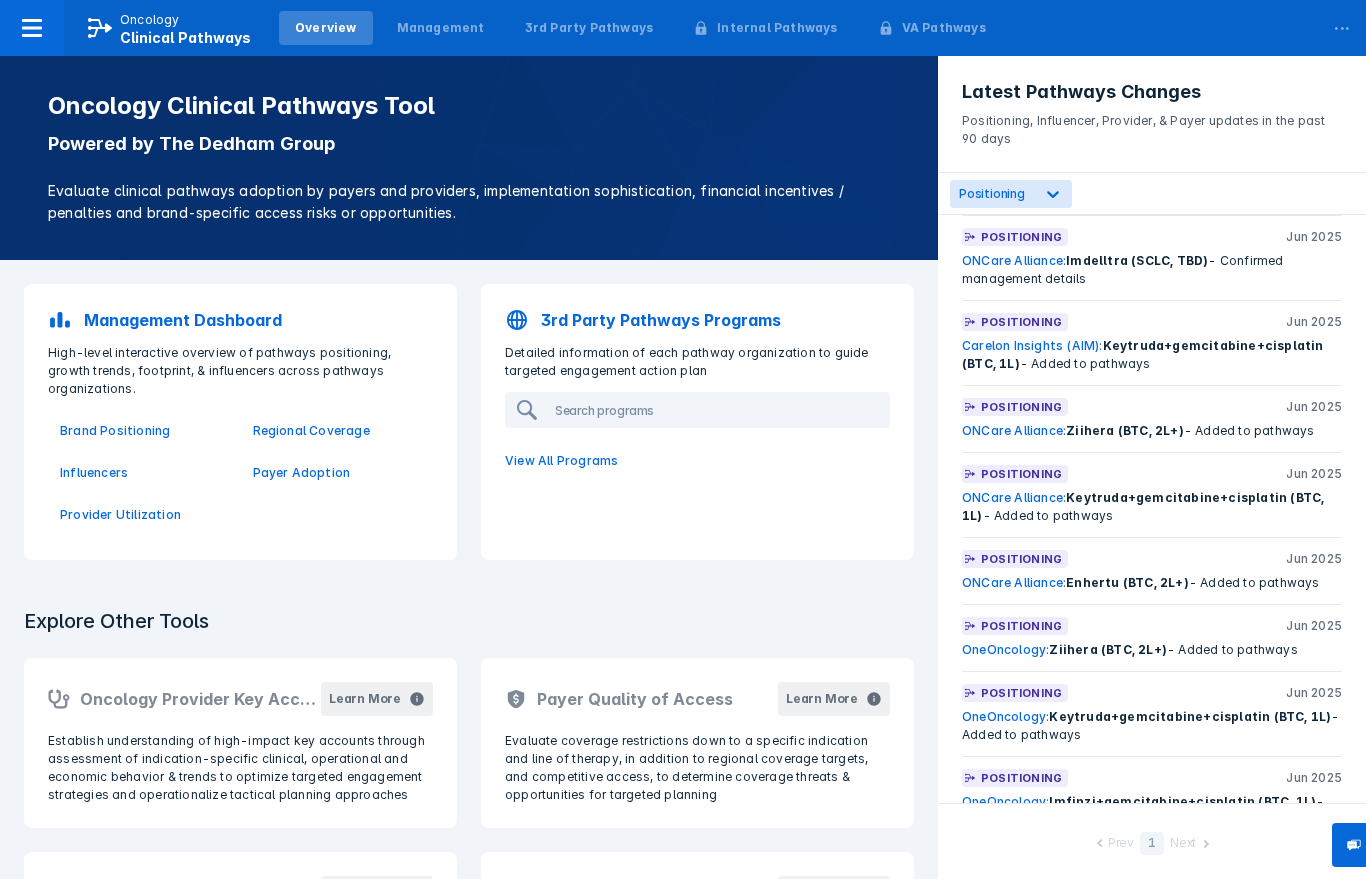 scroll, scrollTop: 99, scrollLeft: 0, axis: vertical 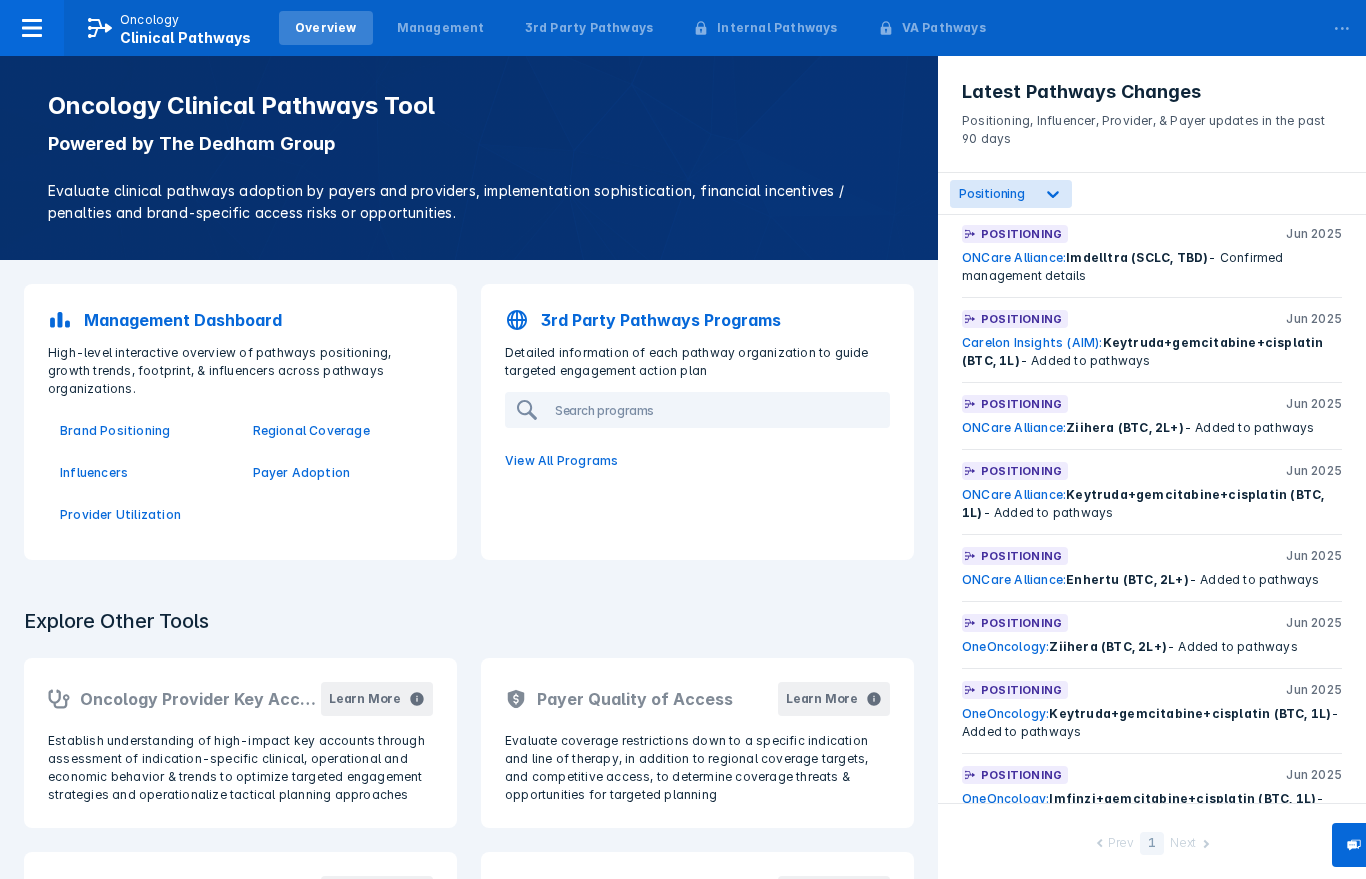 click on "Positioning" at bounding box center (1021, 149) 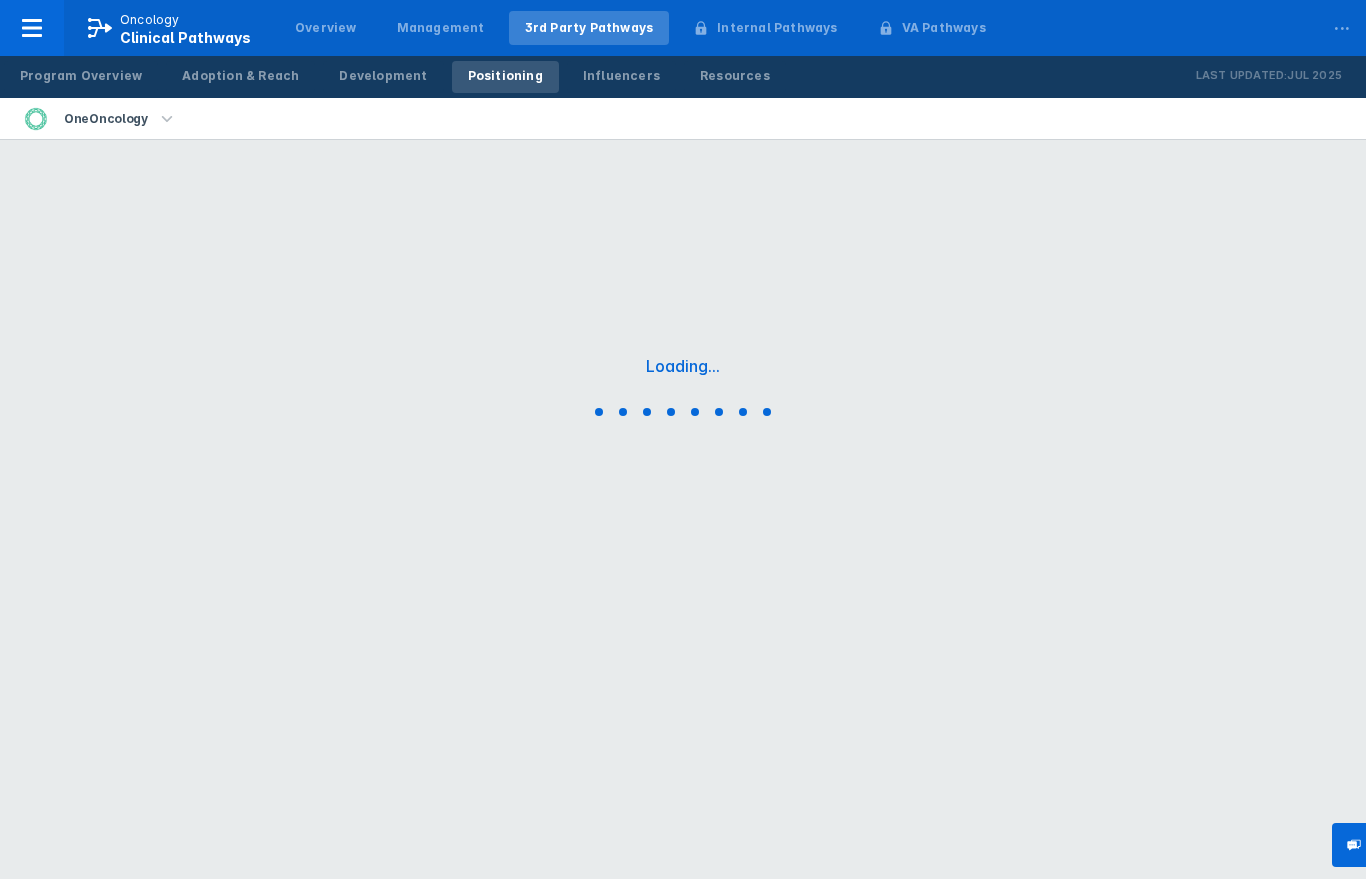 scroll, scrollTop: 0, scrollLeft: 0, axis: both 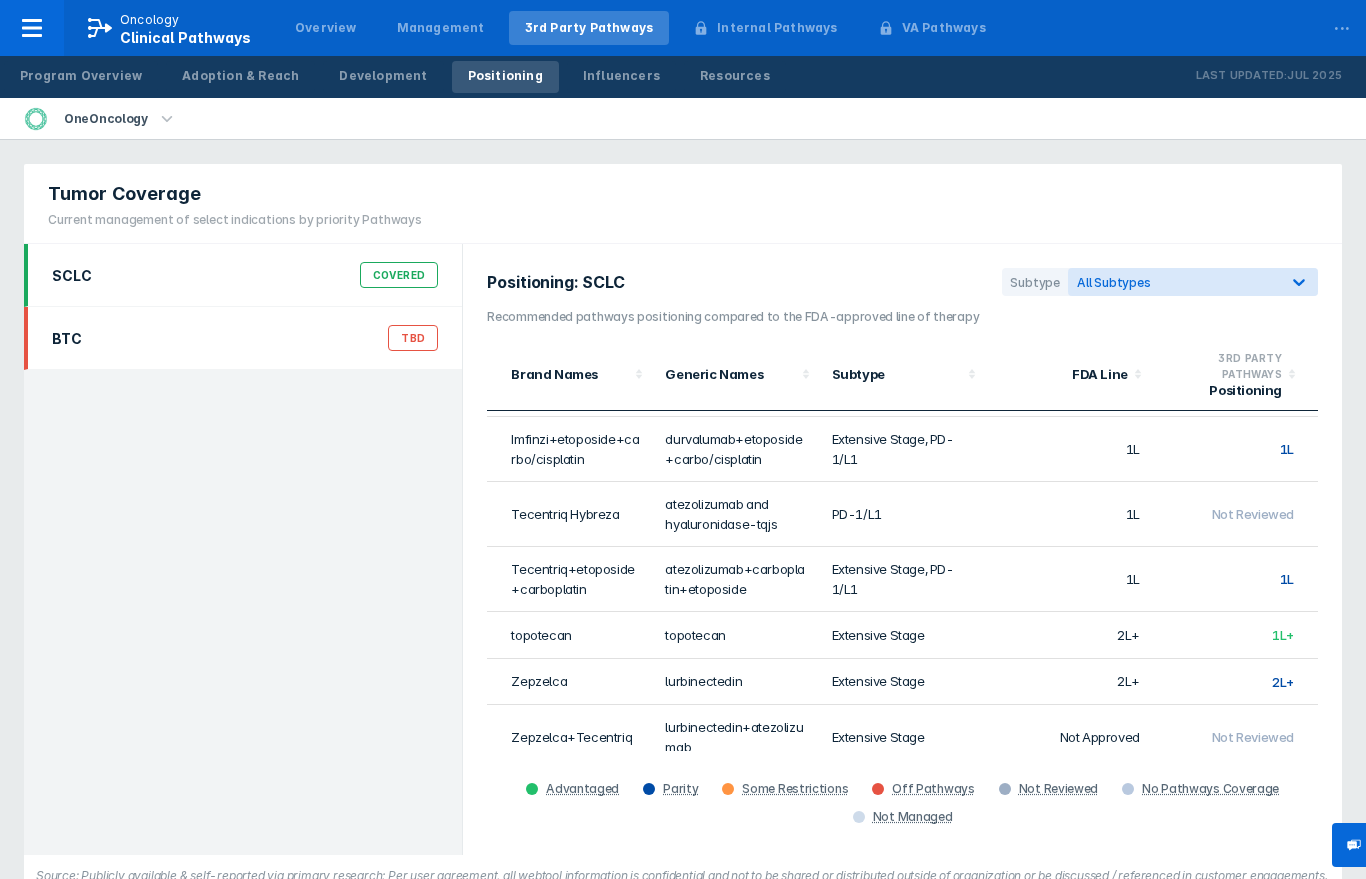 click on "BTC TBD" at bounding box center (245, 338) 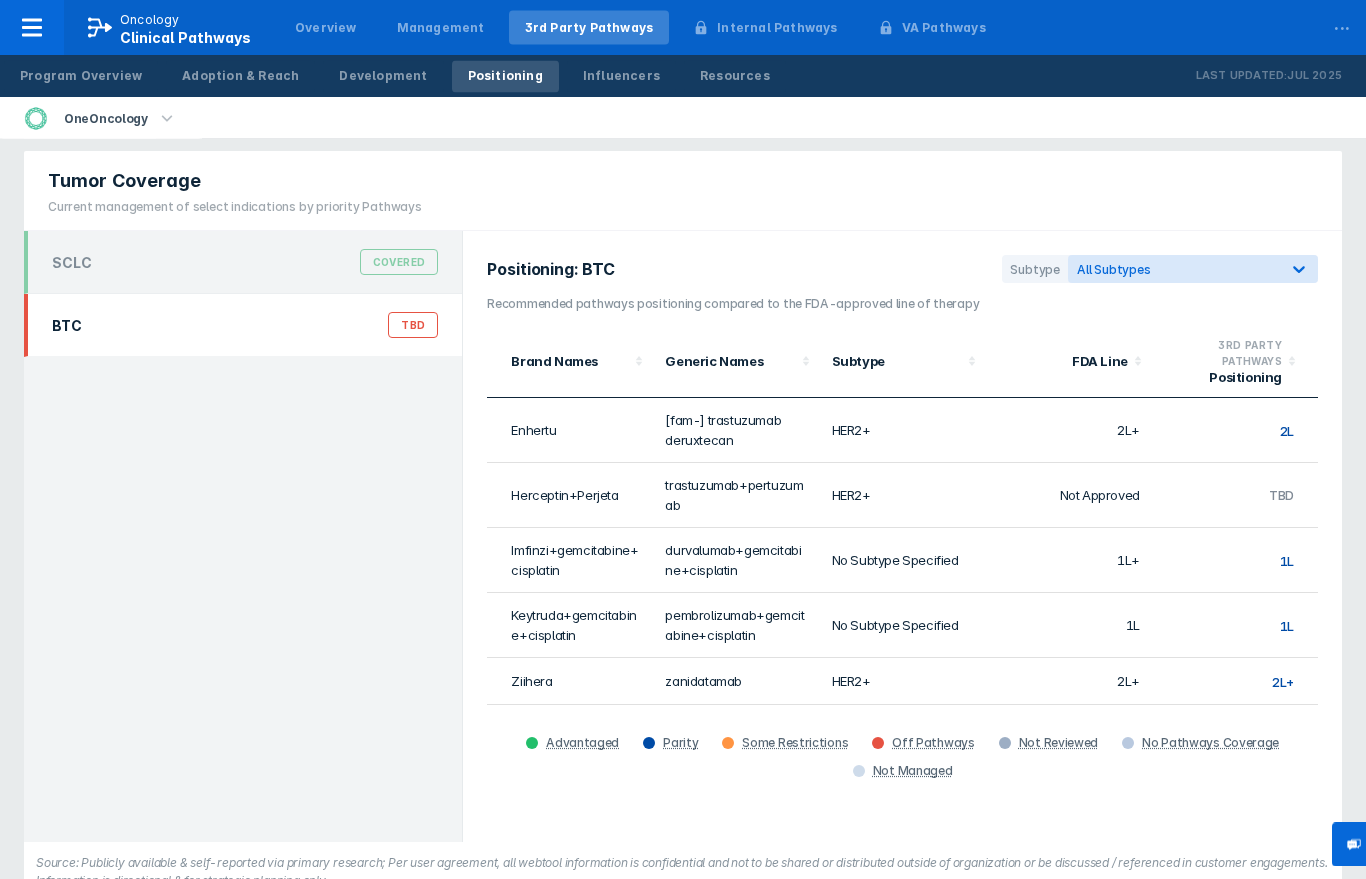 scroll, scrollTop: 77, scrollLeft: 0, axis: vertical 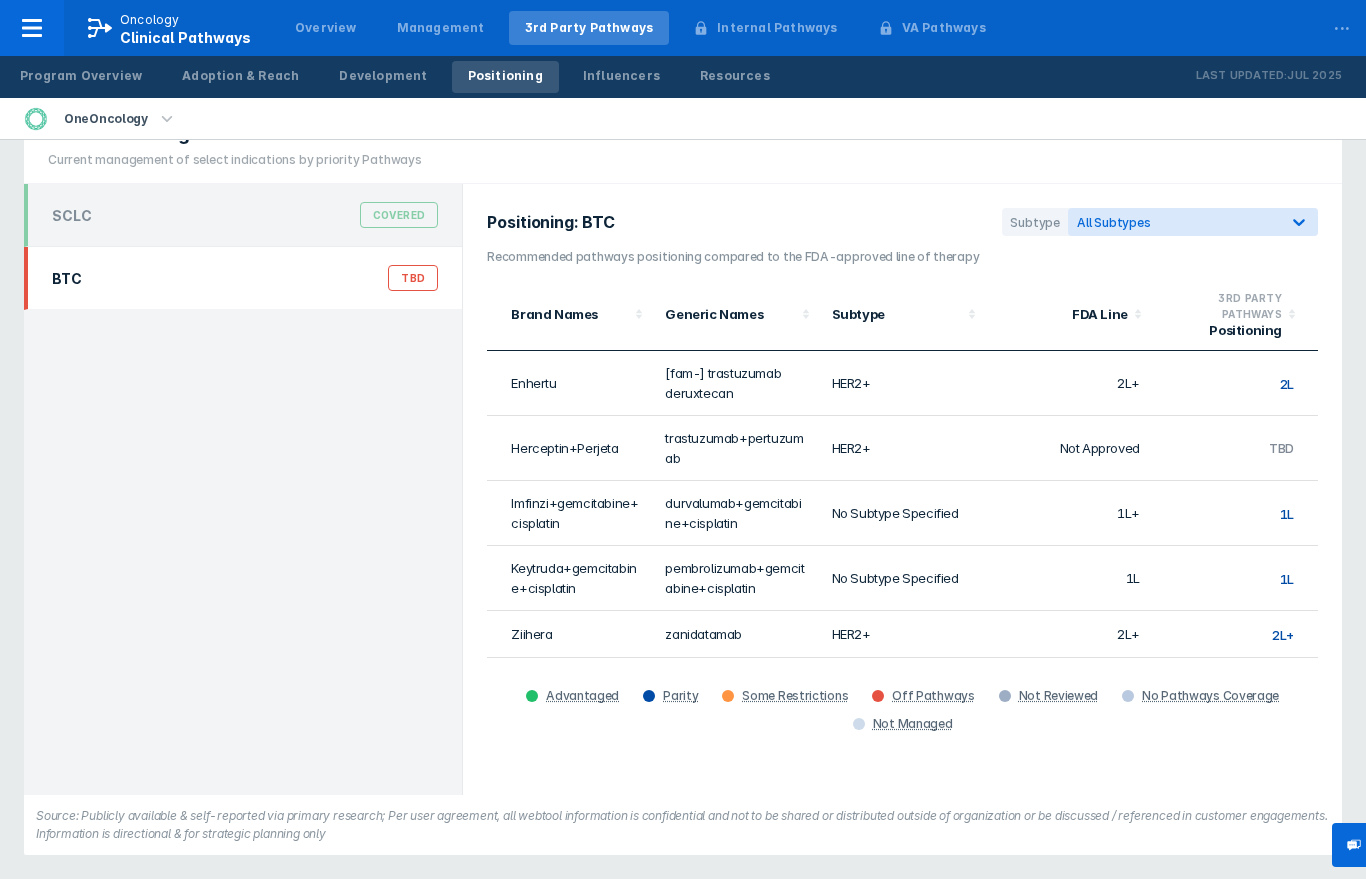 click on "Positioning: BTC Subtype All Subtypes Recommended pathways positioning compared to the FDA-approved line of therapy Brand Names Generic Names Subtype FDA Line 3RD PARTY PATHWAYS Positioning Enhertu [fam-] trastuzumab deruxtecan HER2+ 2L+ 2L Herceptin+Perjeta trastuzumab+pertuzumab HER2+ Not Approved TBD Imfinzi+gemcitabine+cisplatin durvalumab+gemcitabine+cisplatin No Subtype Specified 1L+ 1L Keytruda+gemcitabine+cisplatin pembrolizumab+gemcitabine+cisplatin No Subtype Specified 1L 1L Ziihera zanidatamab HER2+ 2L+ 2L+ Advantaged Parity Some Restrictions Off Pathways Not Reviewed No Pathways Coverage Not Managed" at bounding box center (902, 489) 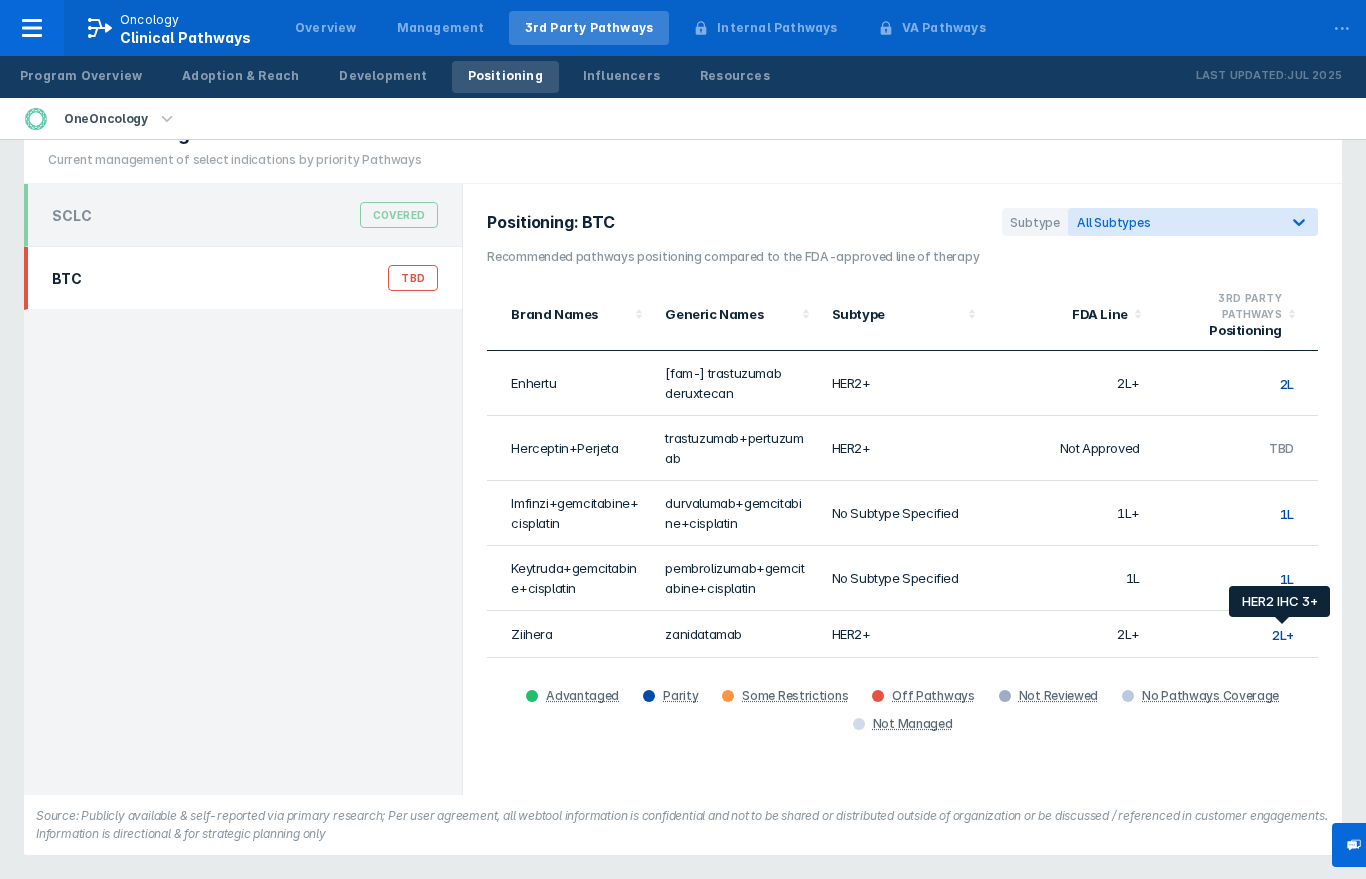 click on "2L+" at bounding box center (1283, 635) 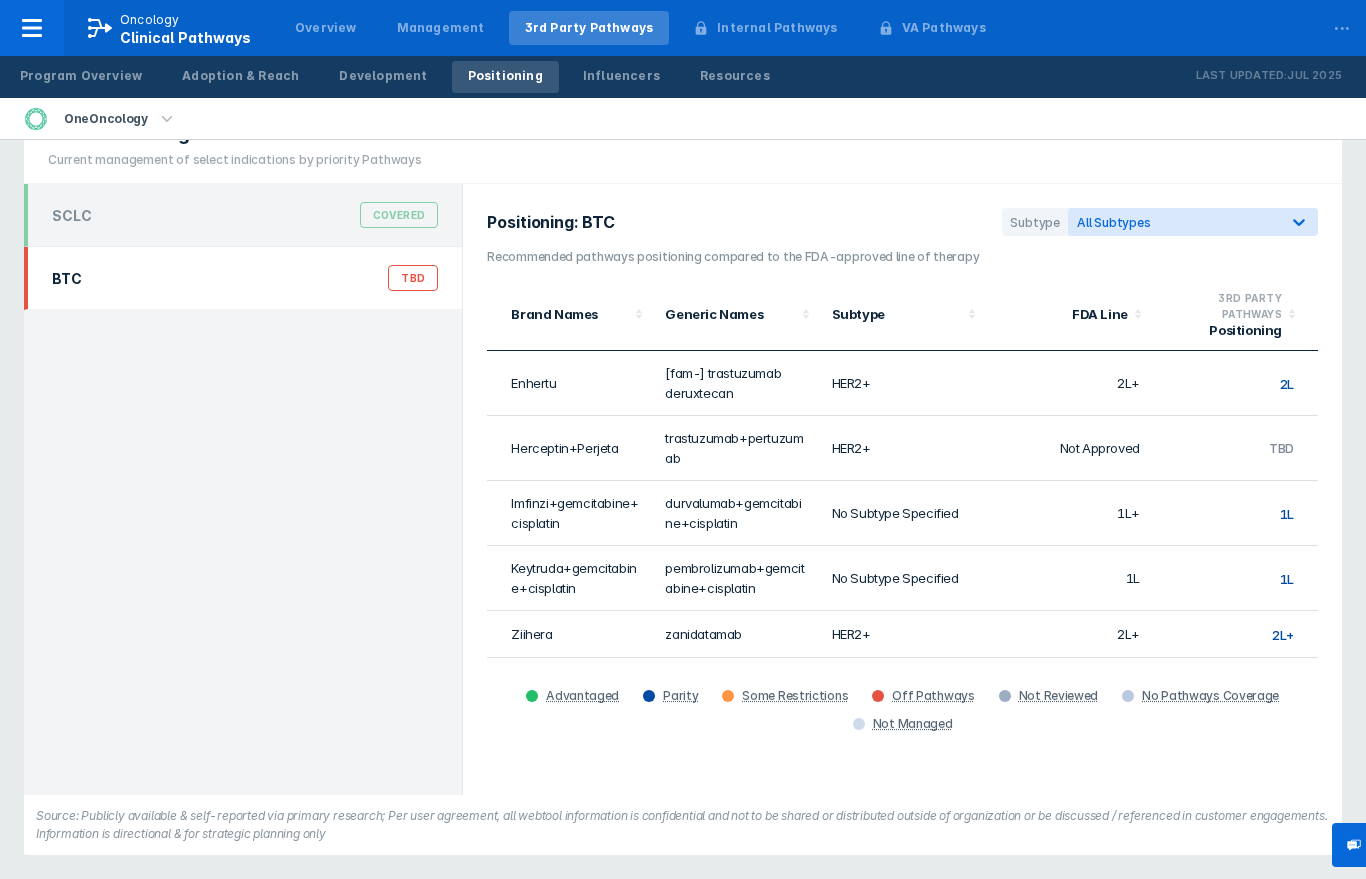 click on "3RD PARTY PATHWAYS Positioning" at bounding box center [1235, 314] 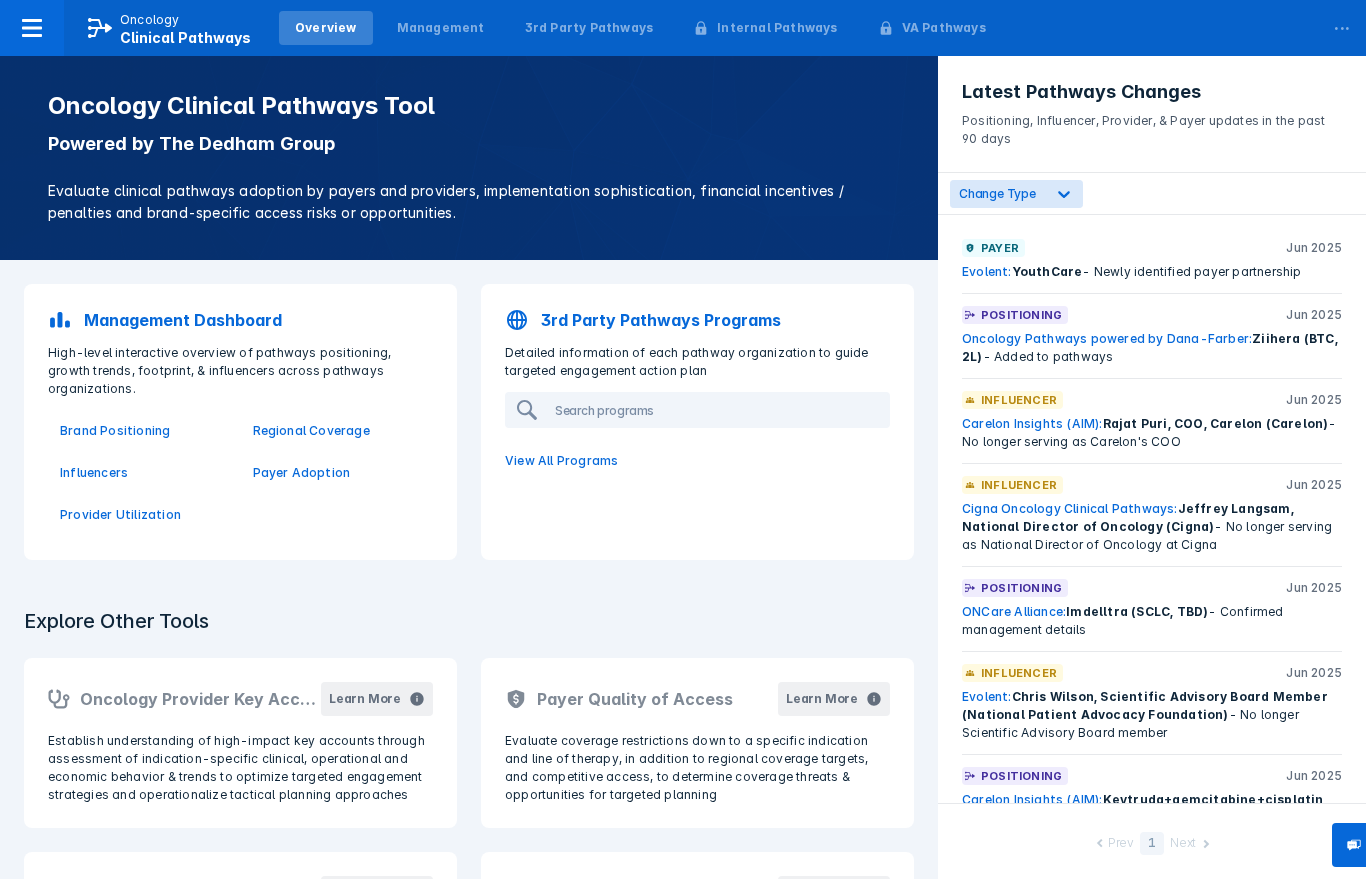 scroll, scrollTop: 25, scrollLeft: 0, axis: vertical 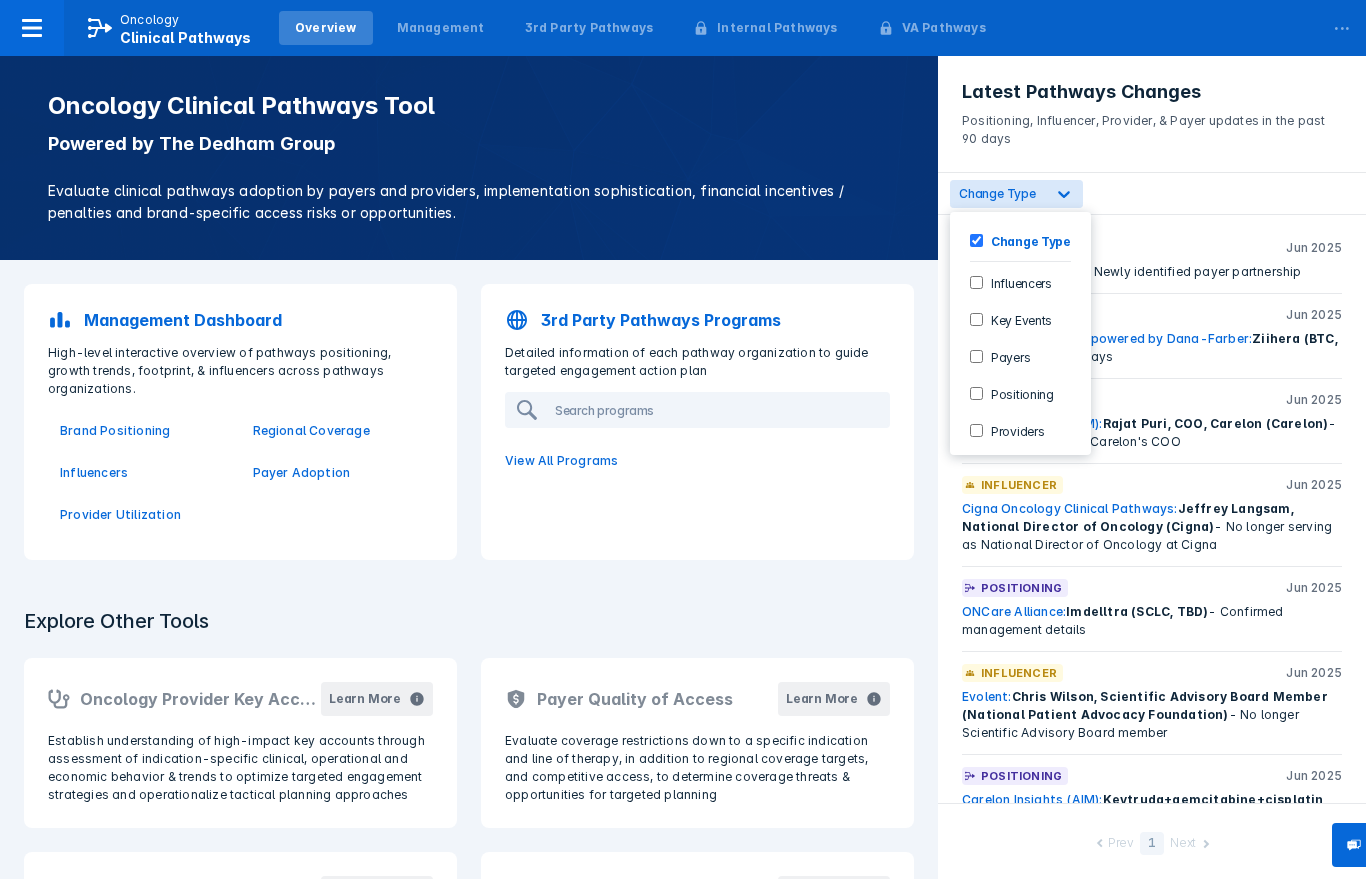 click on "Positioning" at bounding box center (1018, 393) 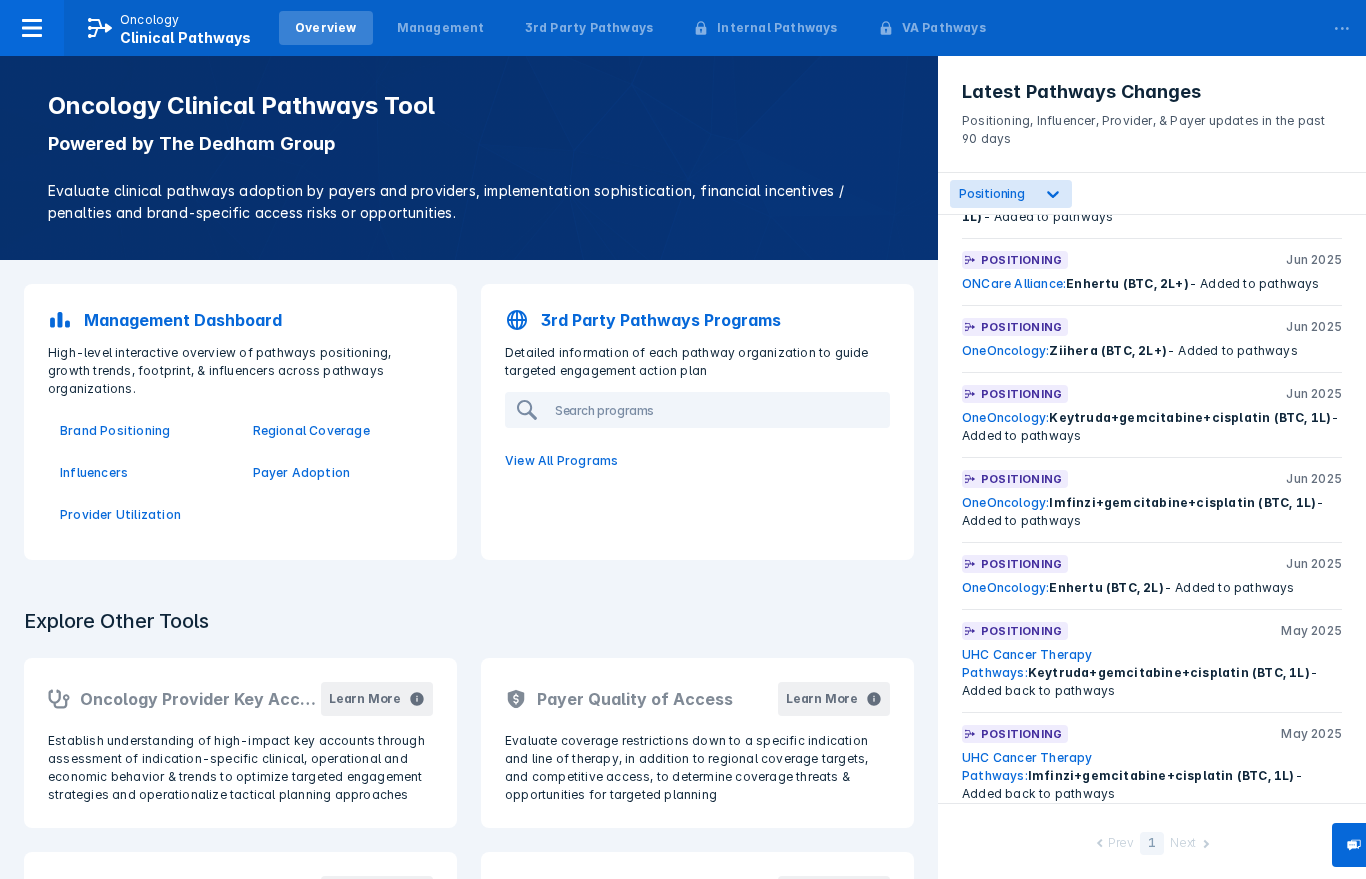 scroll, scrollTop: 394, scrollLeft: 0, axis: vertical 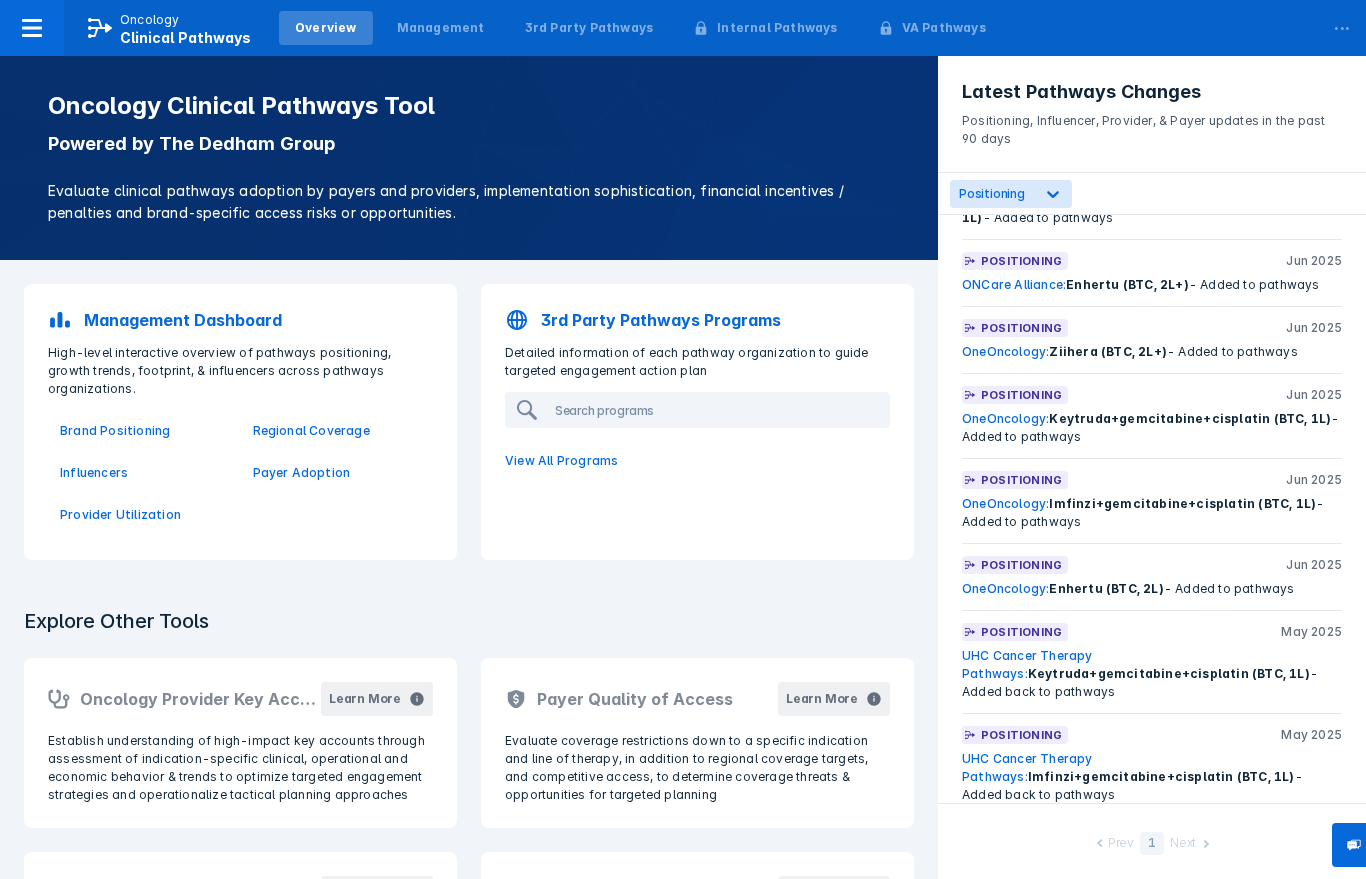 click on "UHC Cancer Therapy Pathways:" at bounding box center [1027, 664] 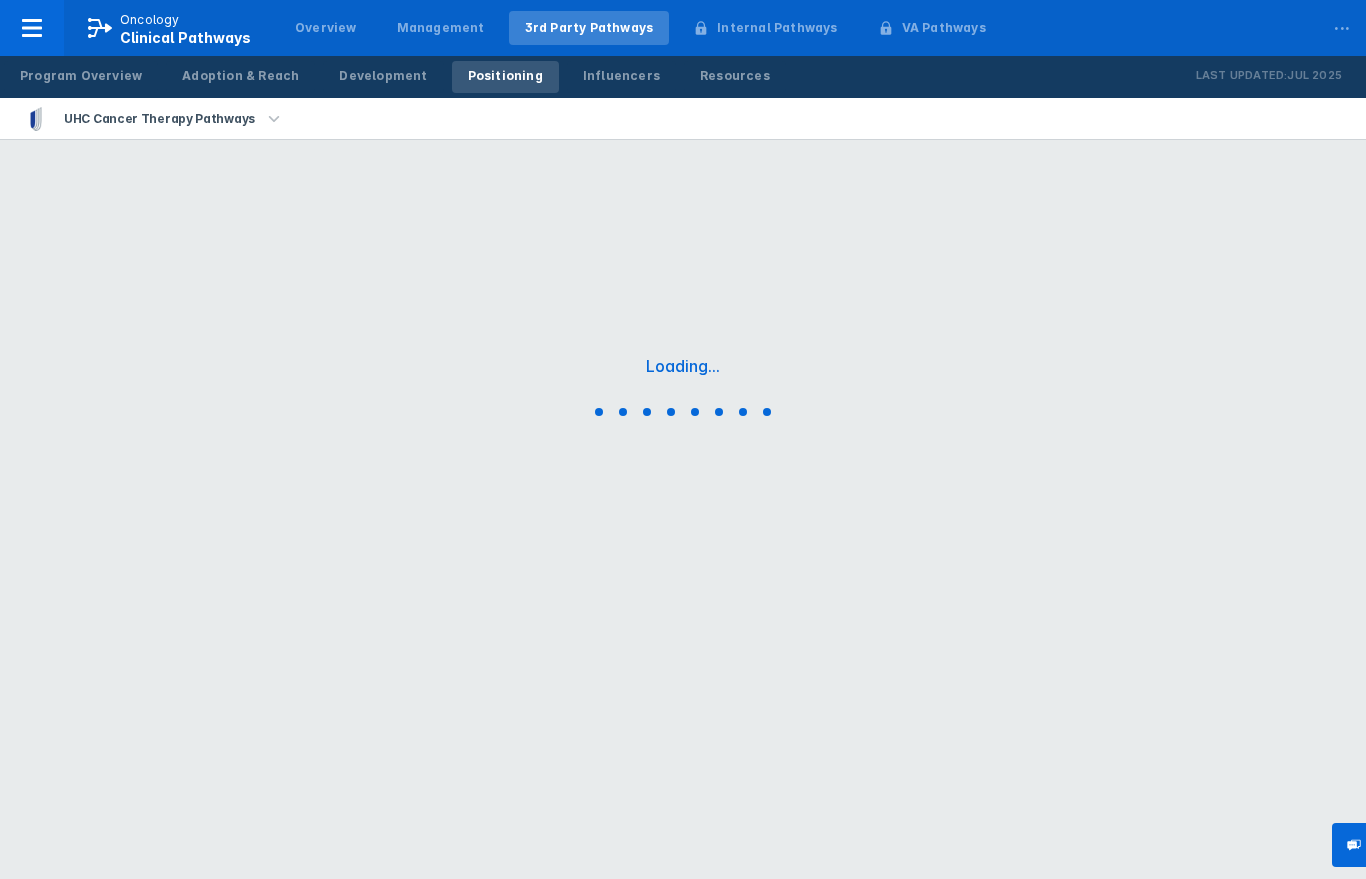 scroll, scrollTop: 0, scrollLeft: 0, axis: both 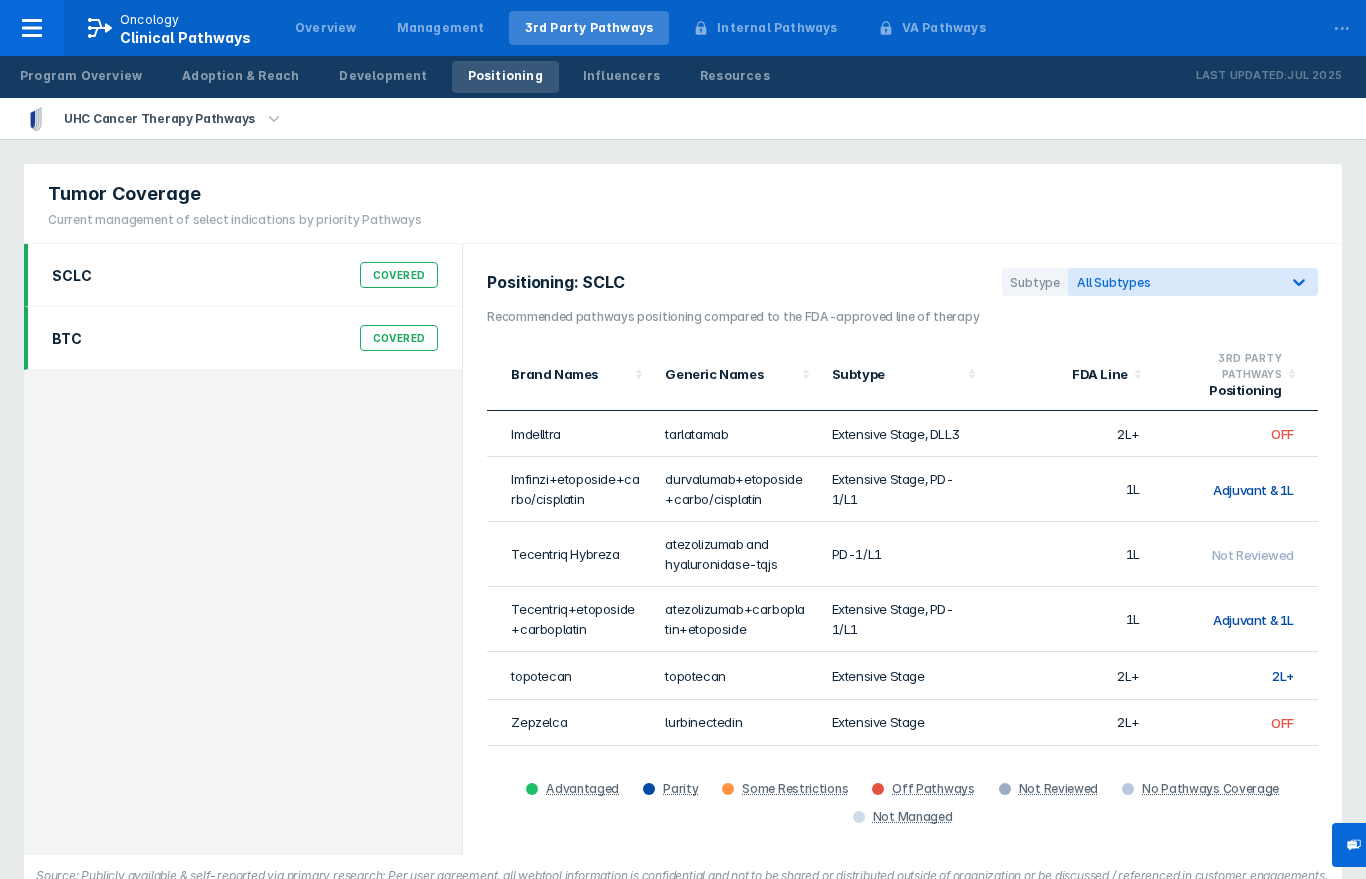 click on "BTC Covered" at bounding box center (245, 338) 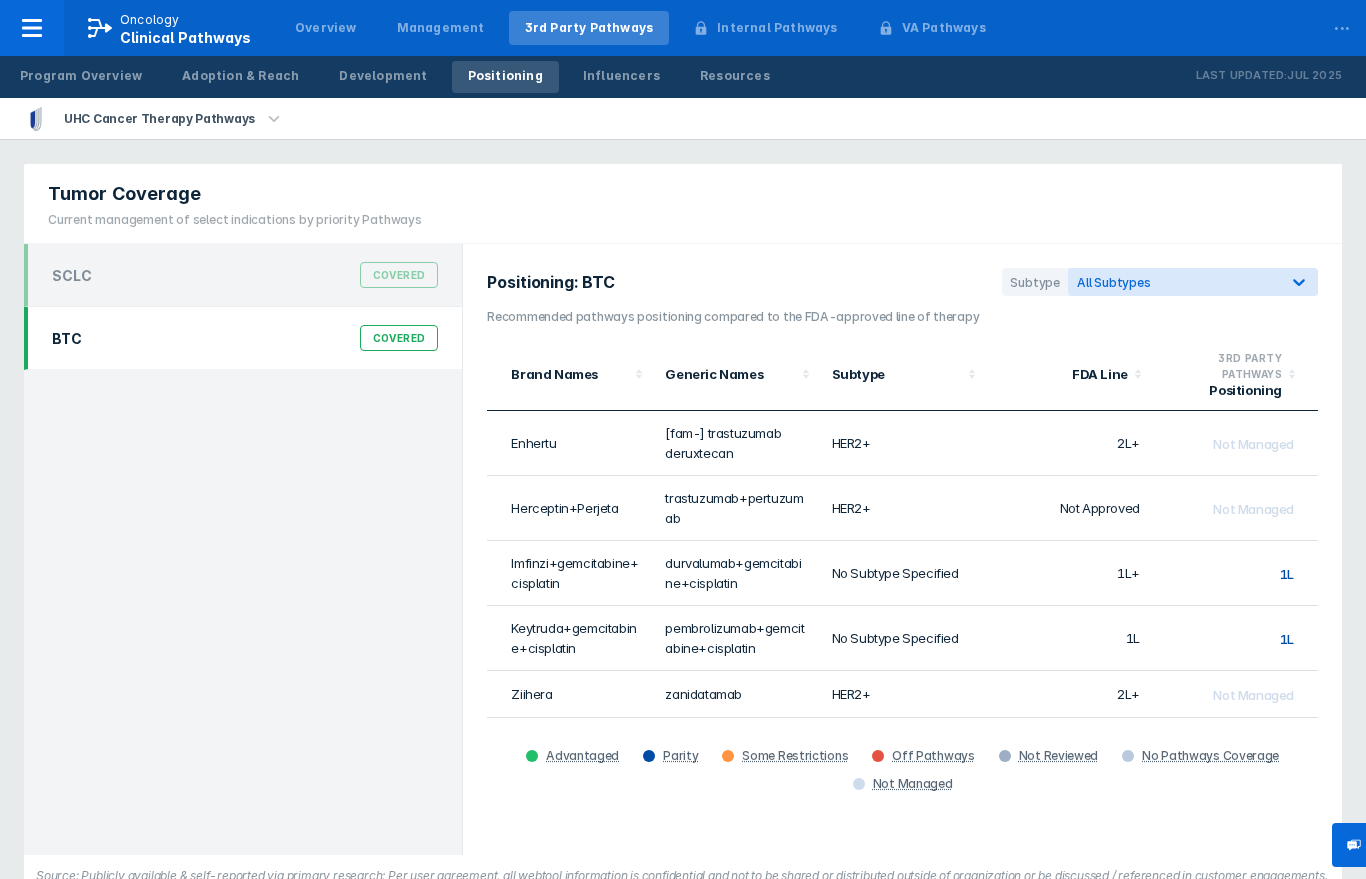 click on "BTC Covered" at bounding box center [245, 338] 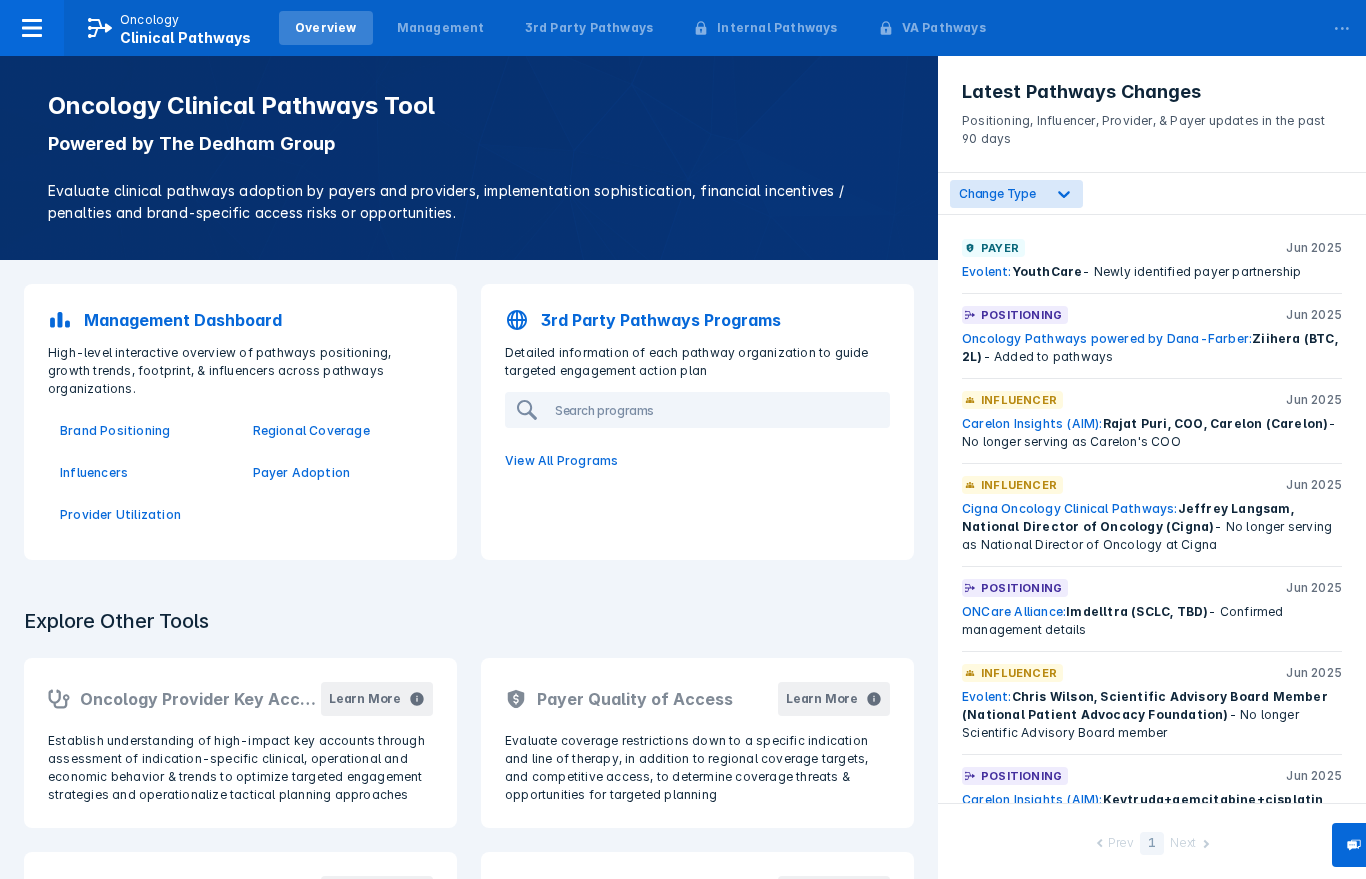 scroll, scrollTop: 25, scrollLeft: 0, axis: vertical 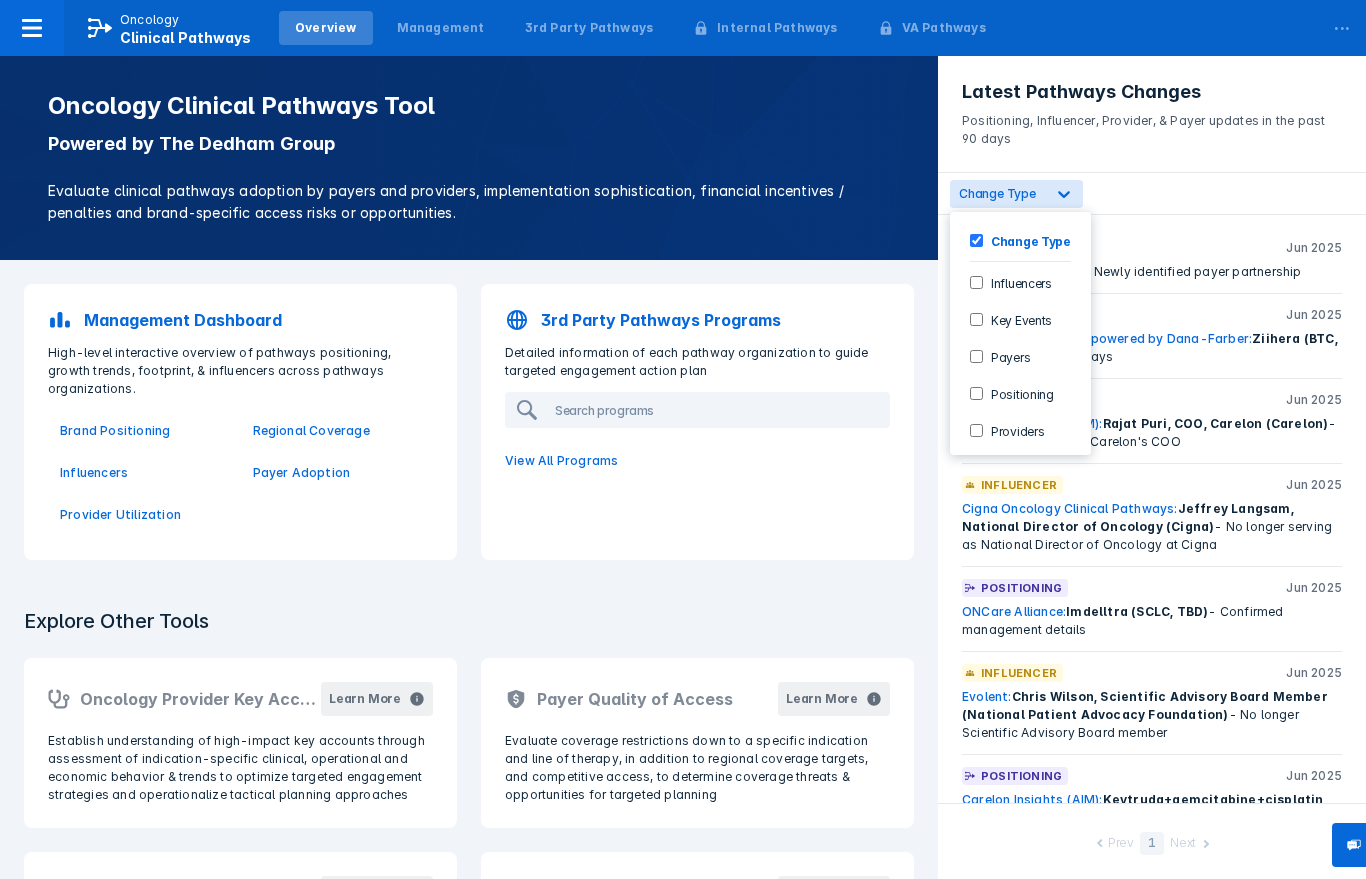 click on "Positioning" at bounding box center (1018, 393) 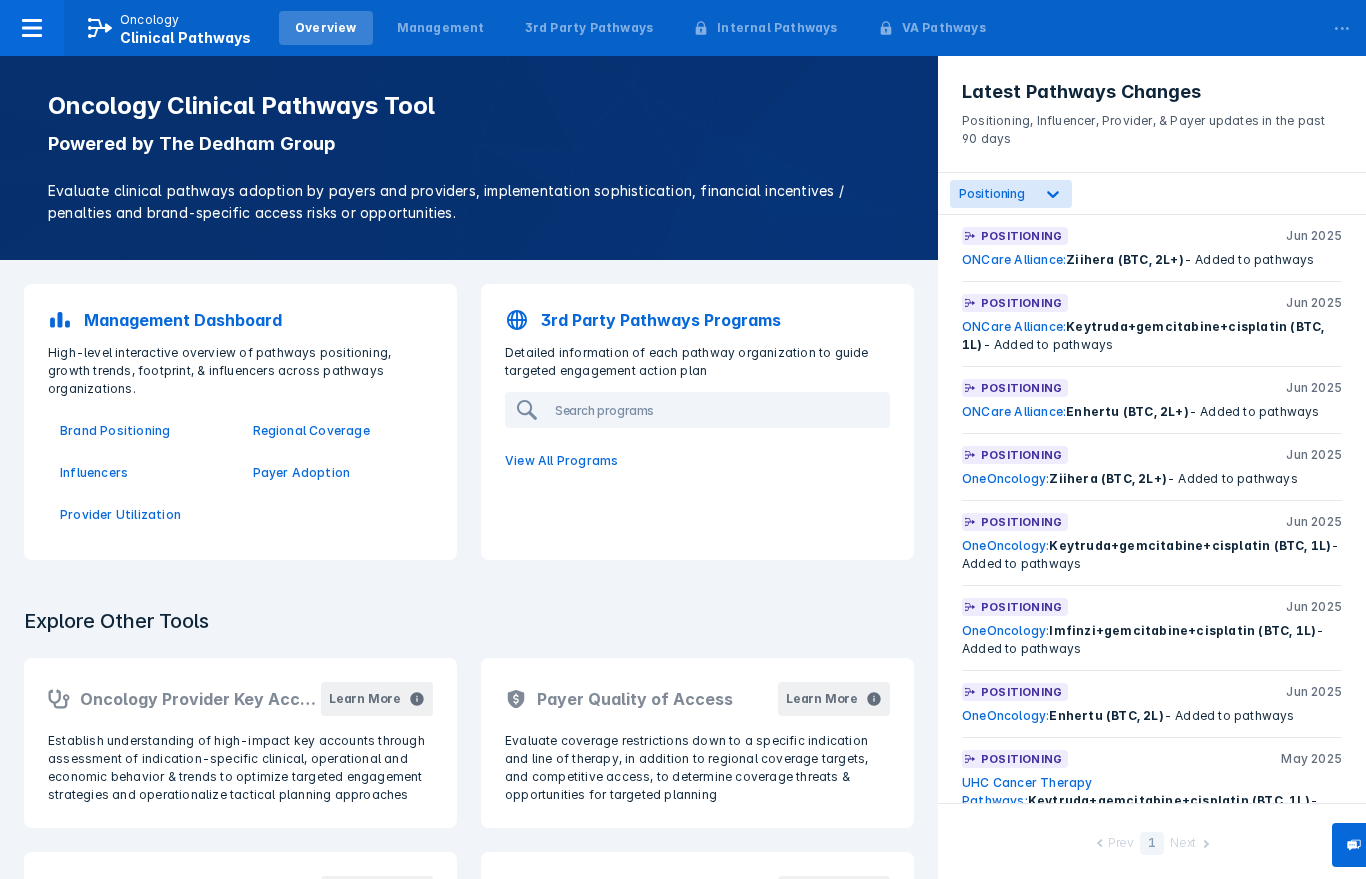 scroll, scrollTop: 263, scrollLeft: 0, axis: vertical 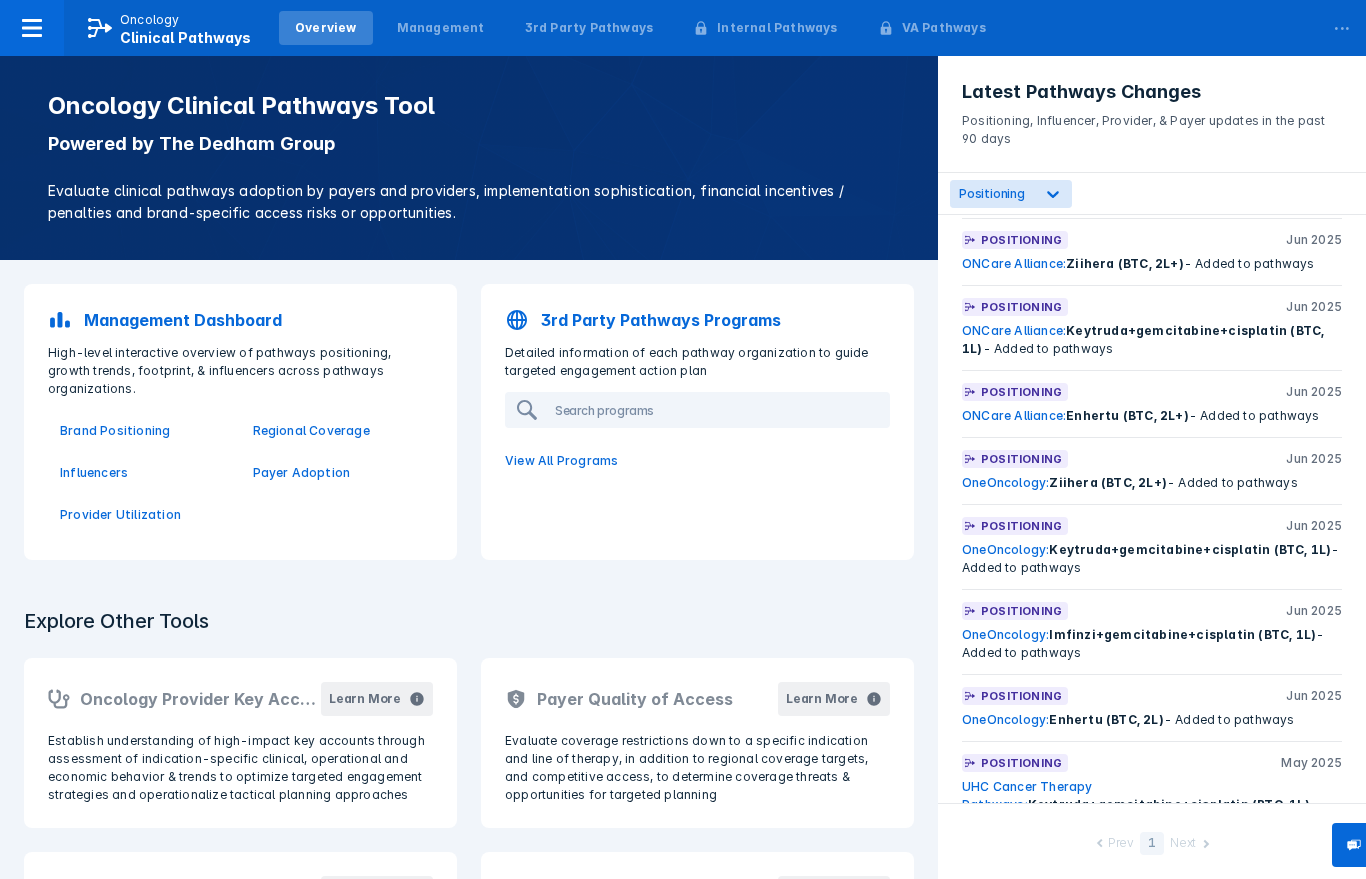 click on "OneOncology:" at bounding box center [1005, 482] 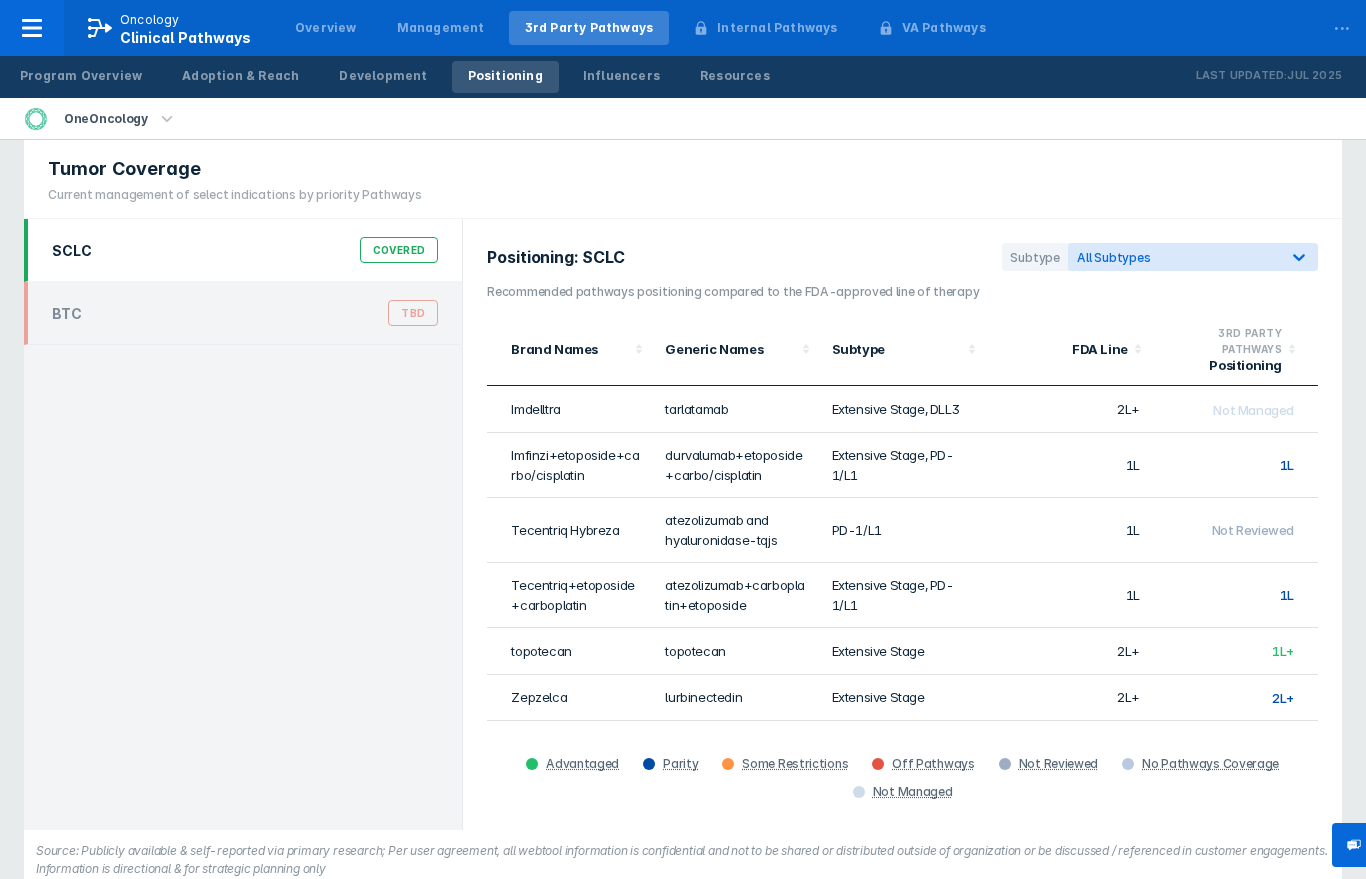 scroll, scrollTop: 0, scrollLeft: 0, axis: both 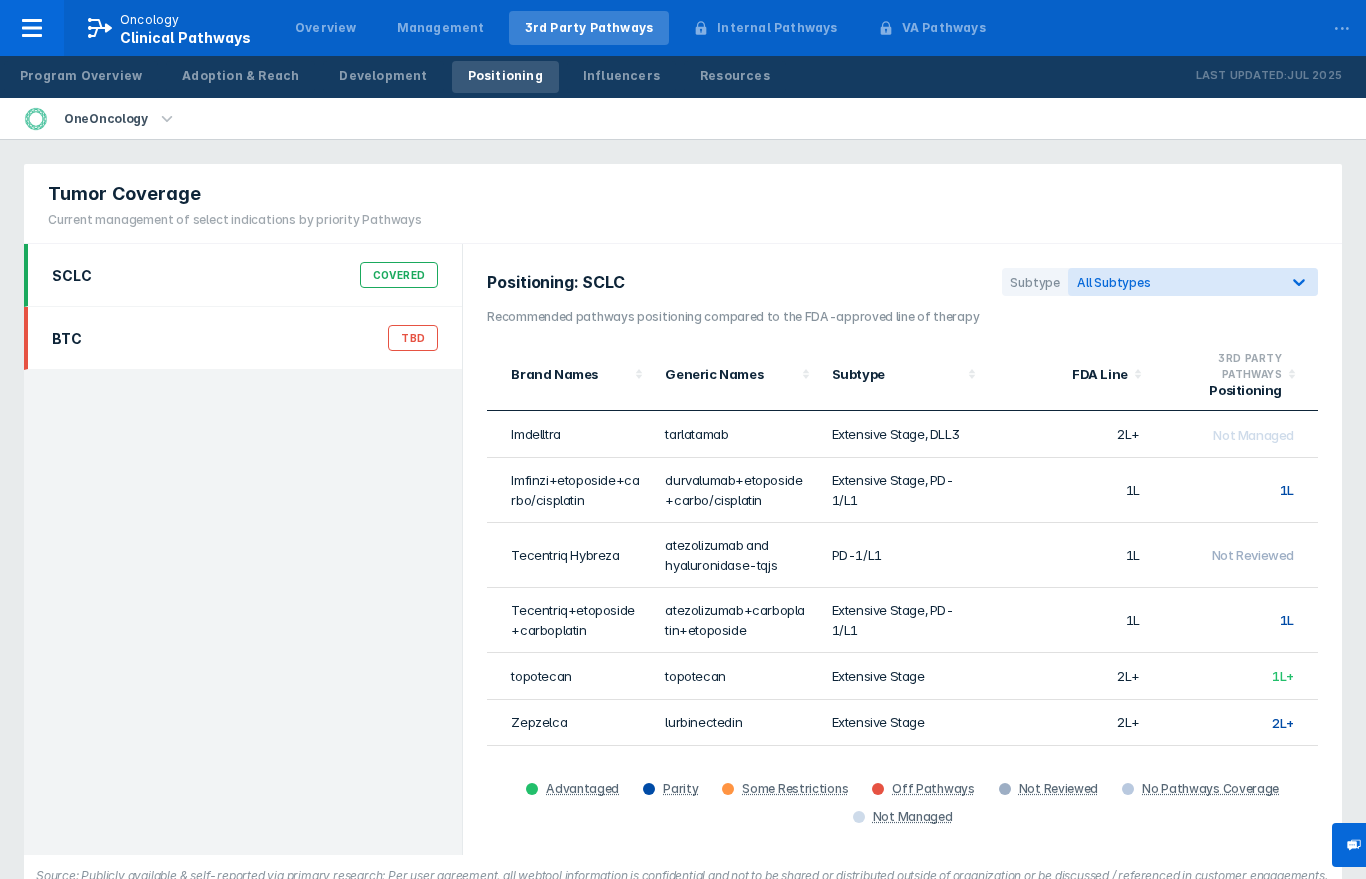 click on "BTC TBD" at bounding box center (243, 338) 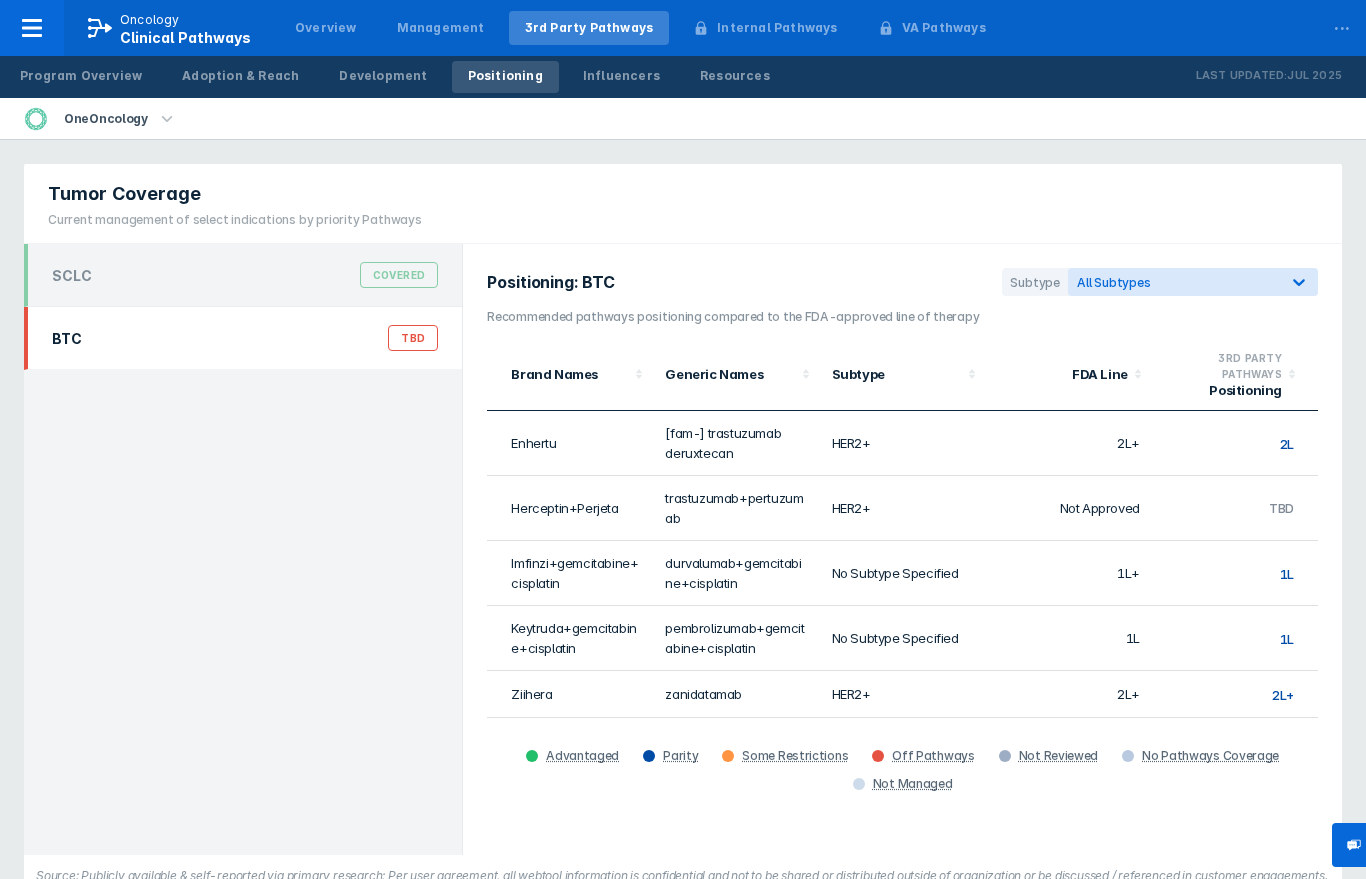 click on "TBD" at bounding box center [413, 338] 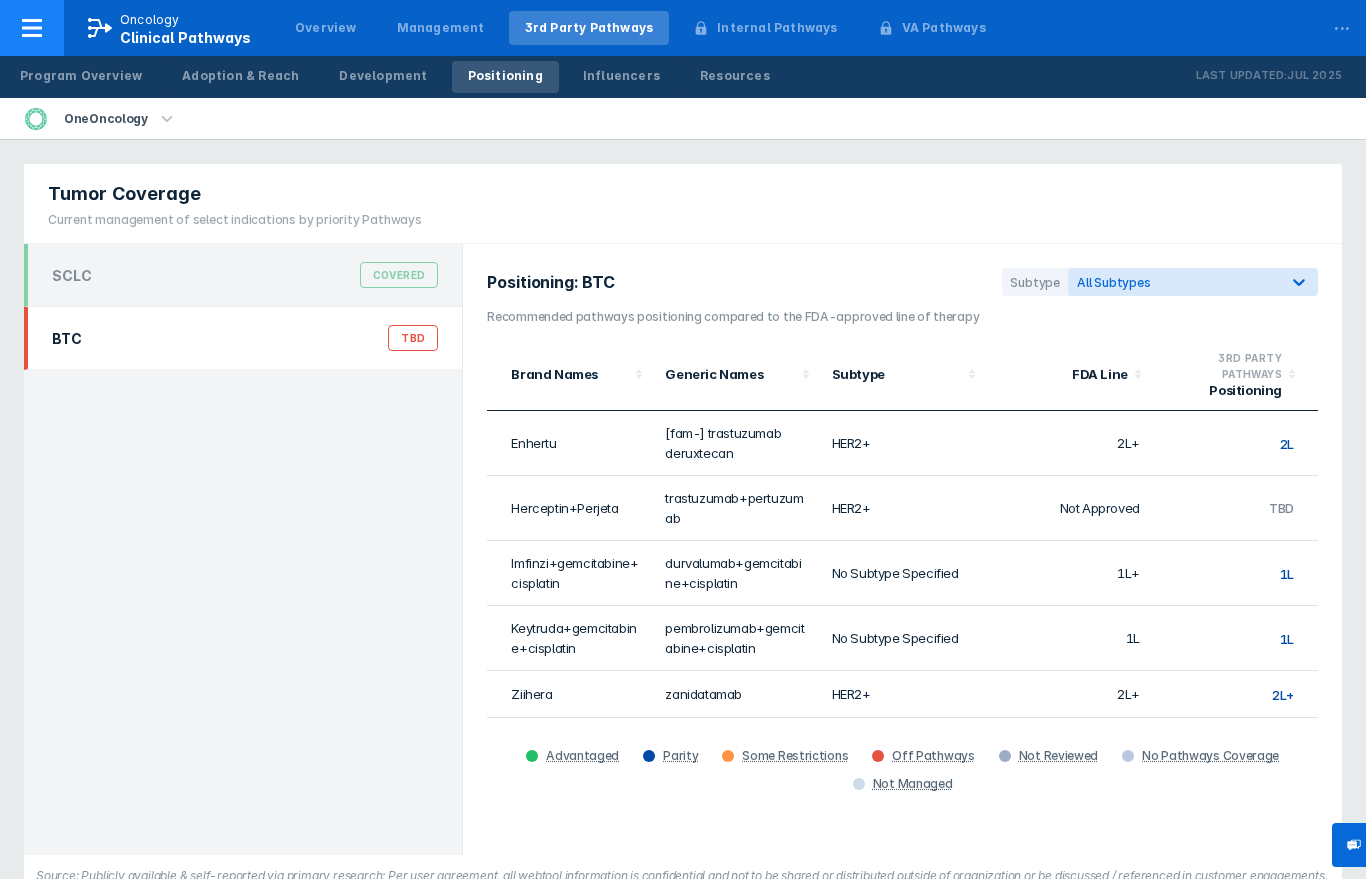 click on "Clinical Pathways" at bounding box center (185, 37) 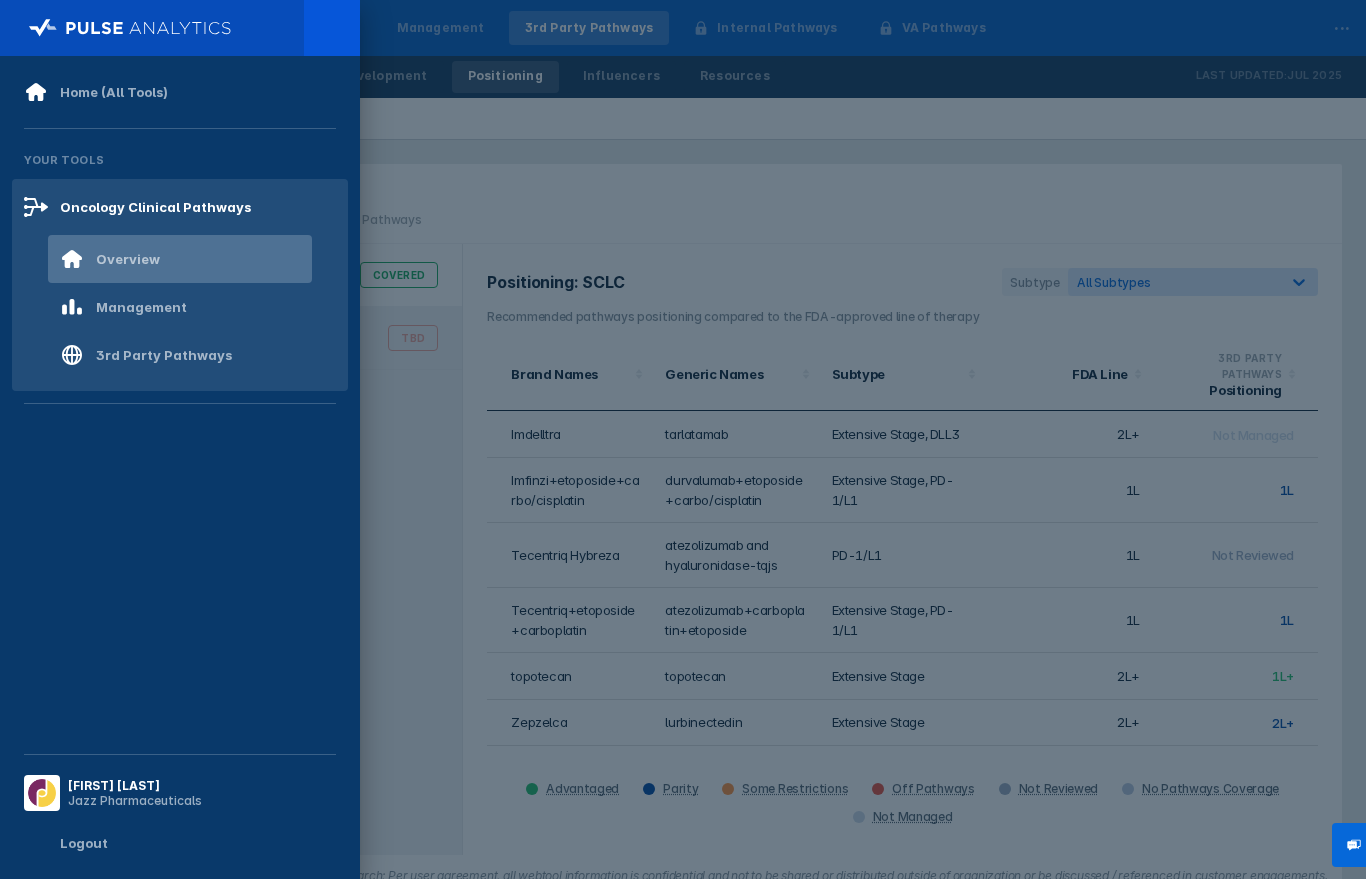click on "Overview" at bounding box center [128, 259] 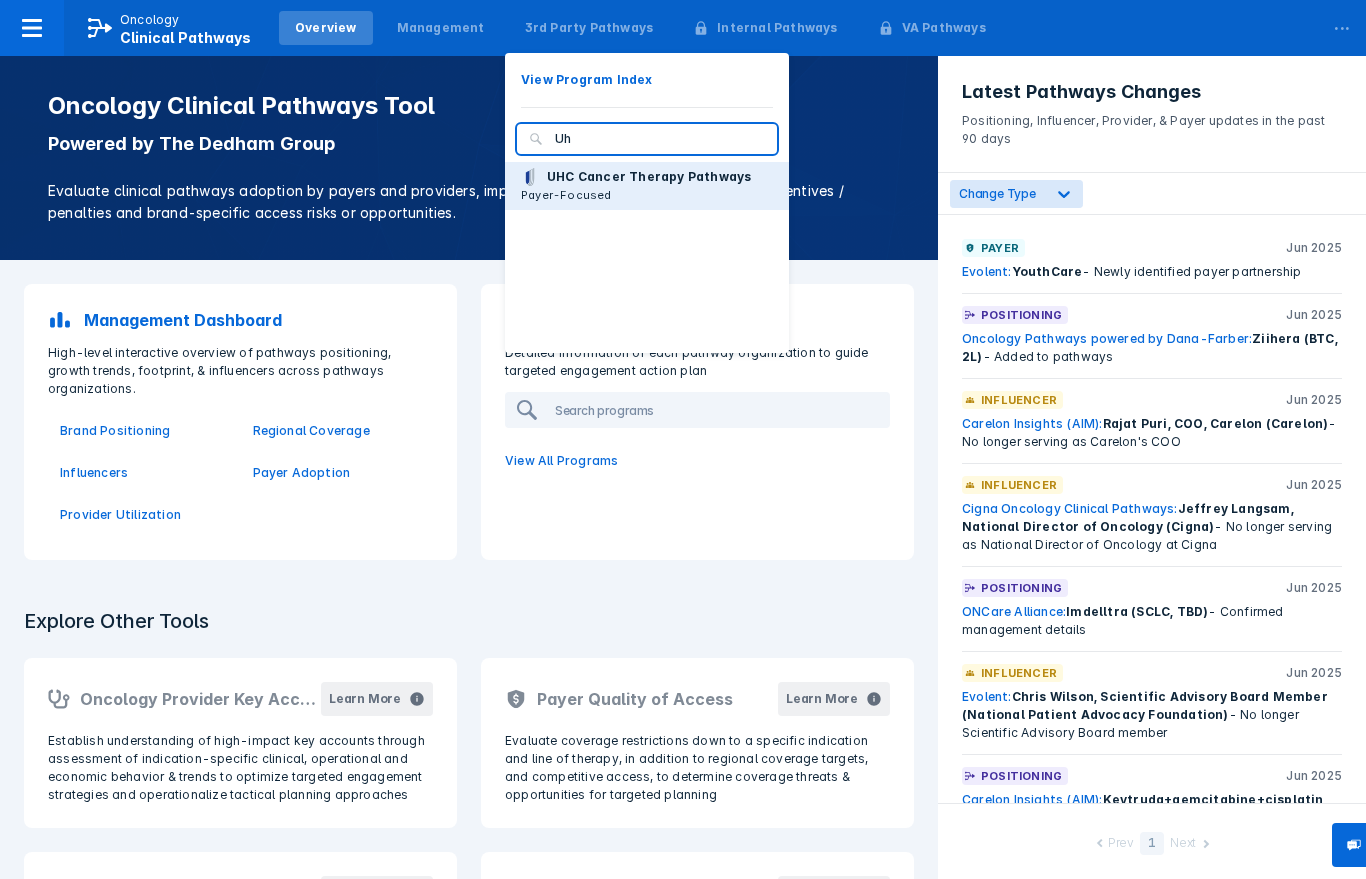 click on "Payer-Focused" at bounding box center [649, 177] 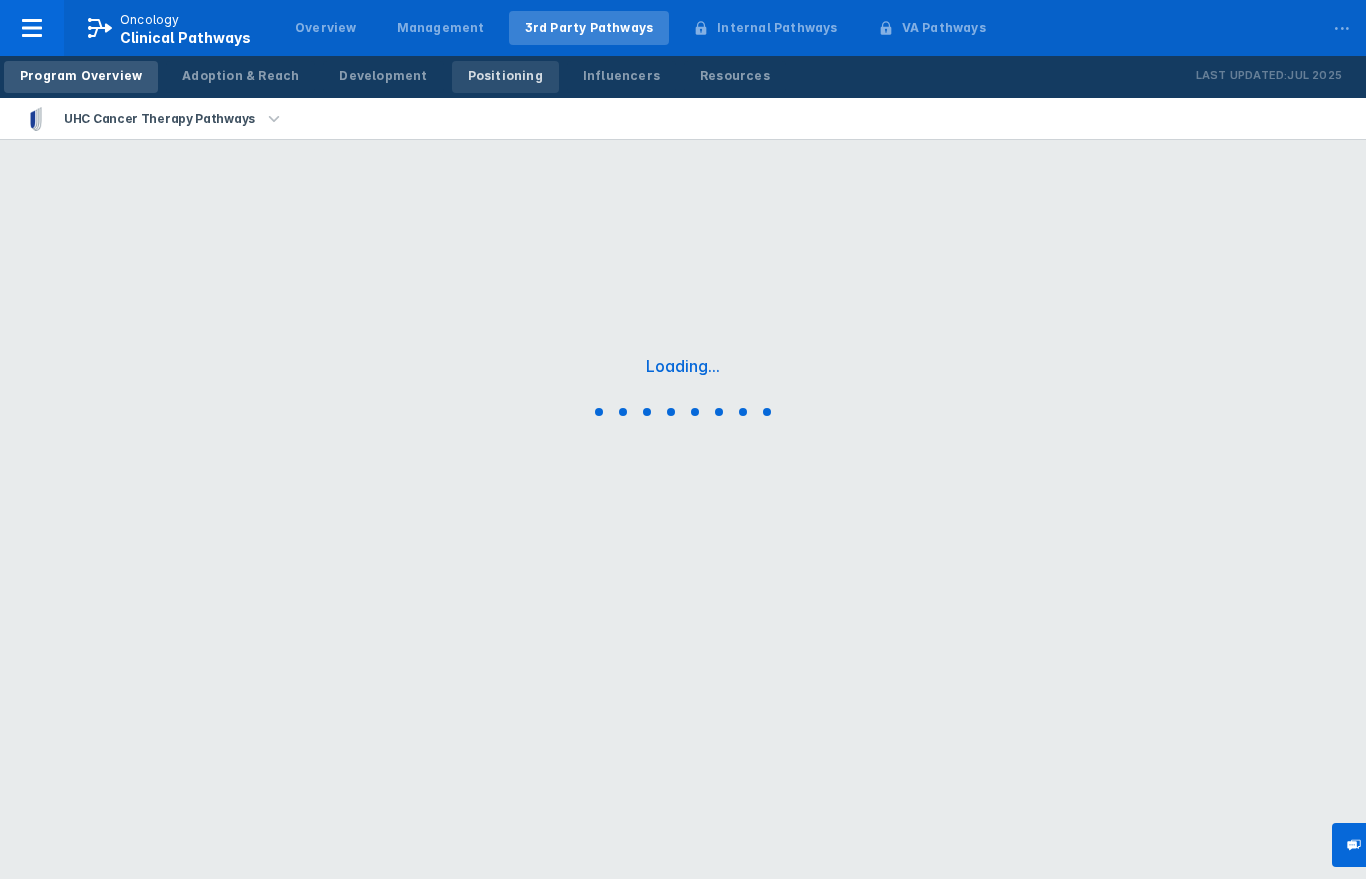 click on "Positioning" at bounding box center [505, 76] 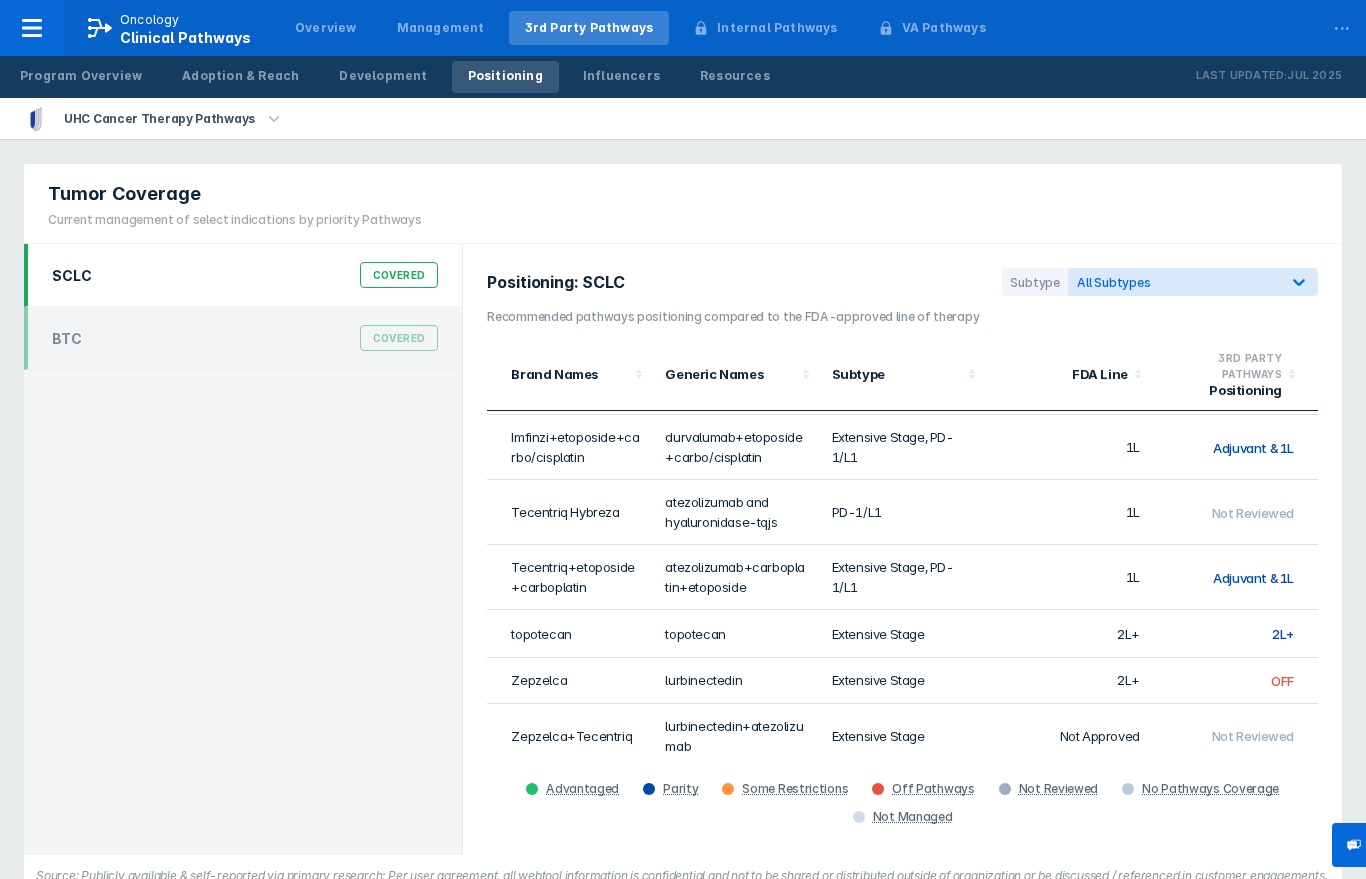 scroll, scrollTop: 41, scrollLeft: 0, axis: vertical 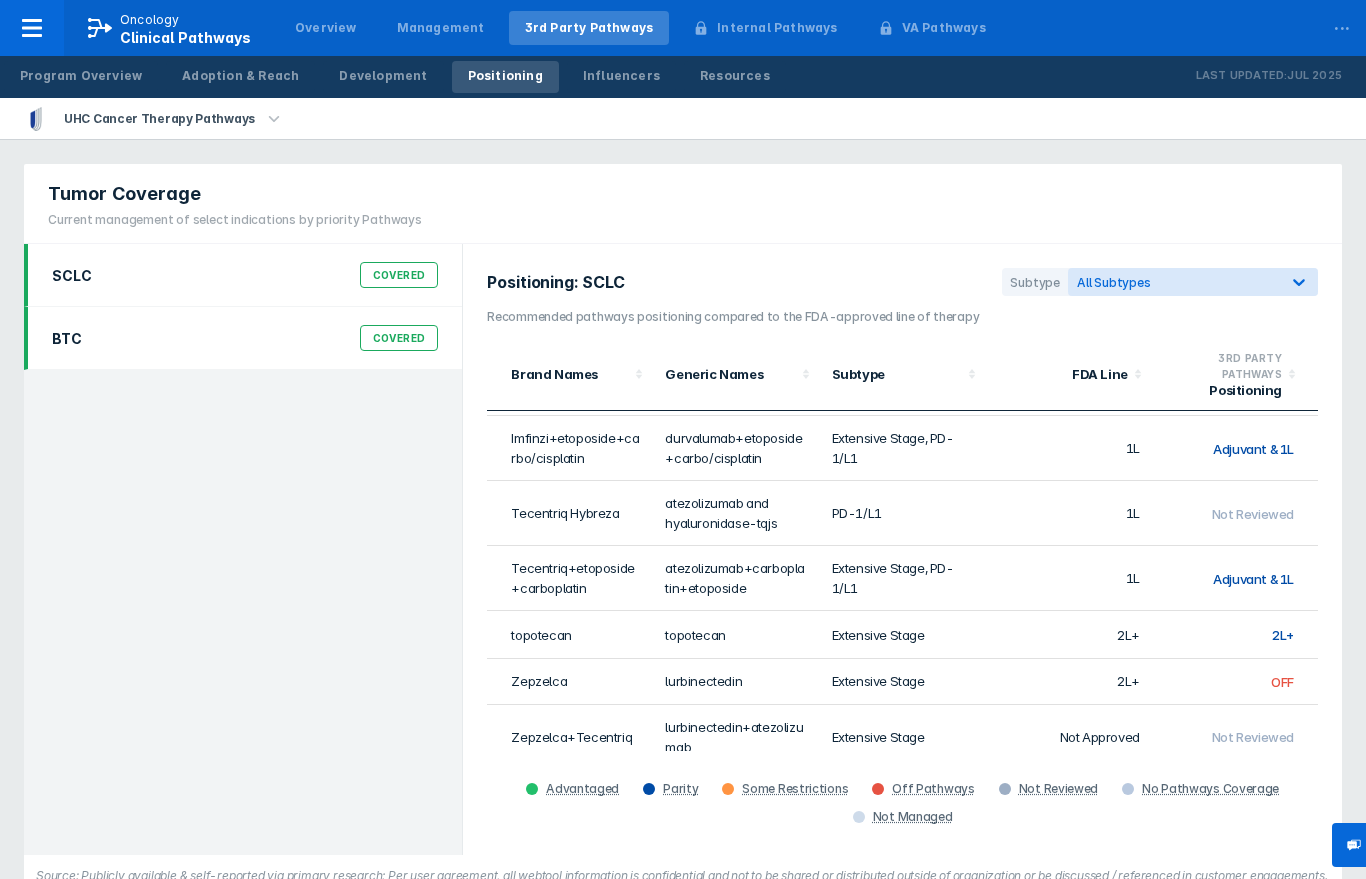 click on "Covered" at bounding box center (399, 338) 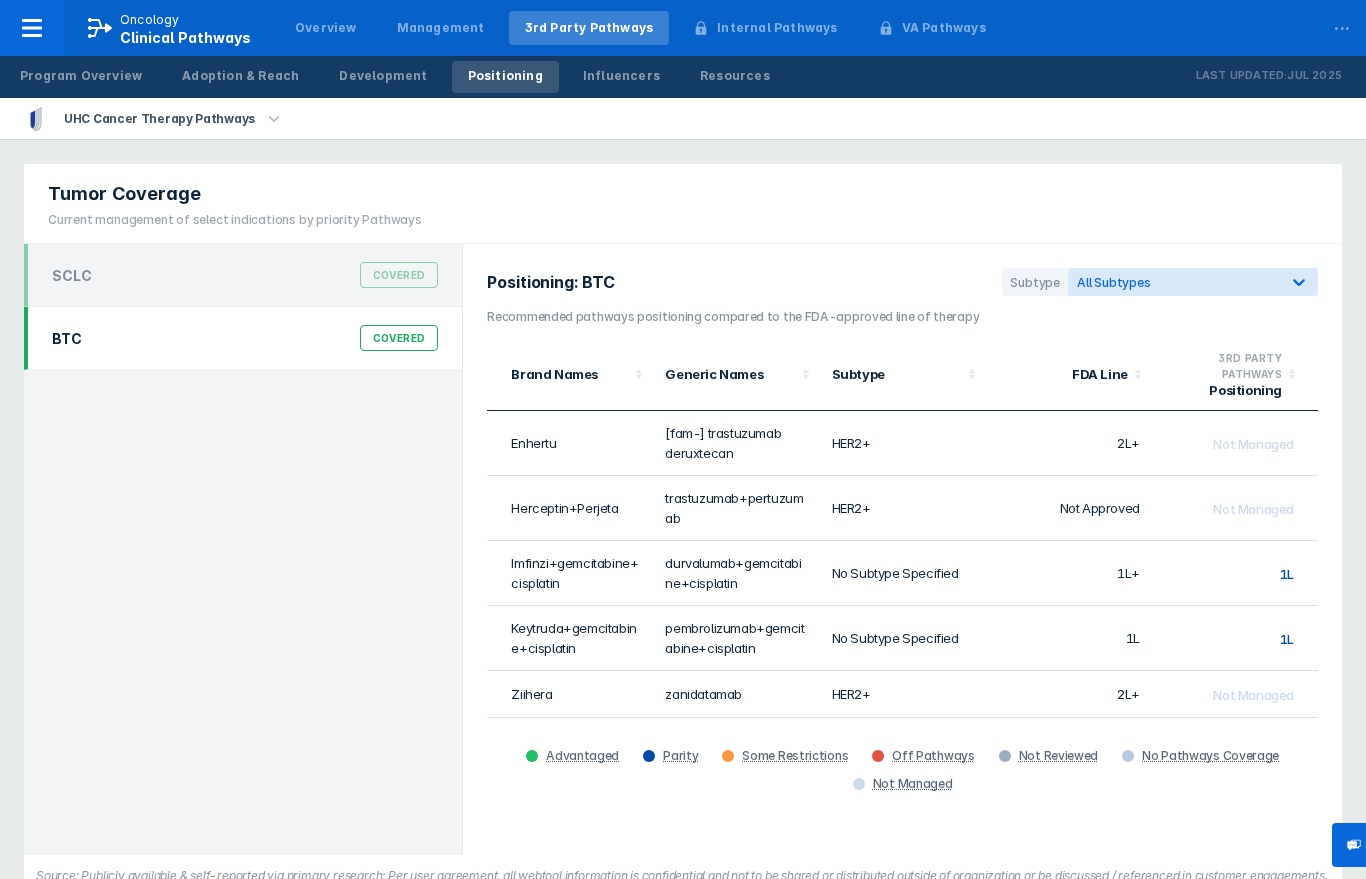 click on "Covered" at bounding box center (399, 338) 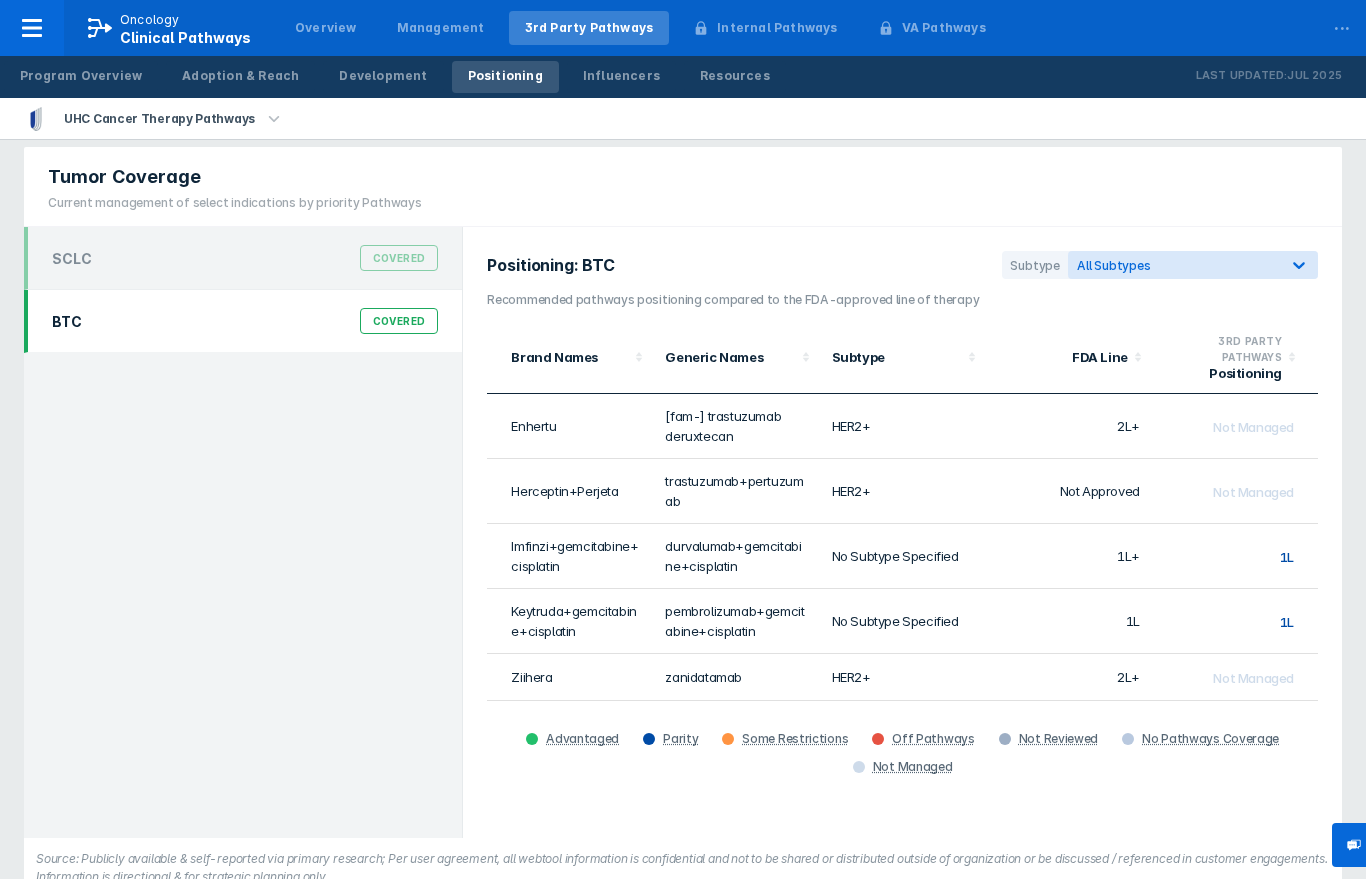 scroll, scrollTop: 16, scrollLeft: 0, axis: vertical 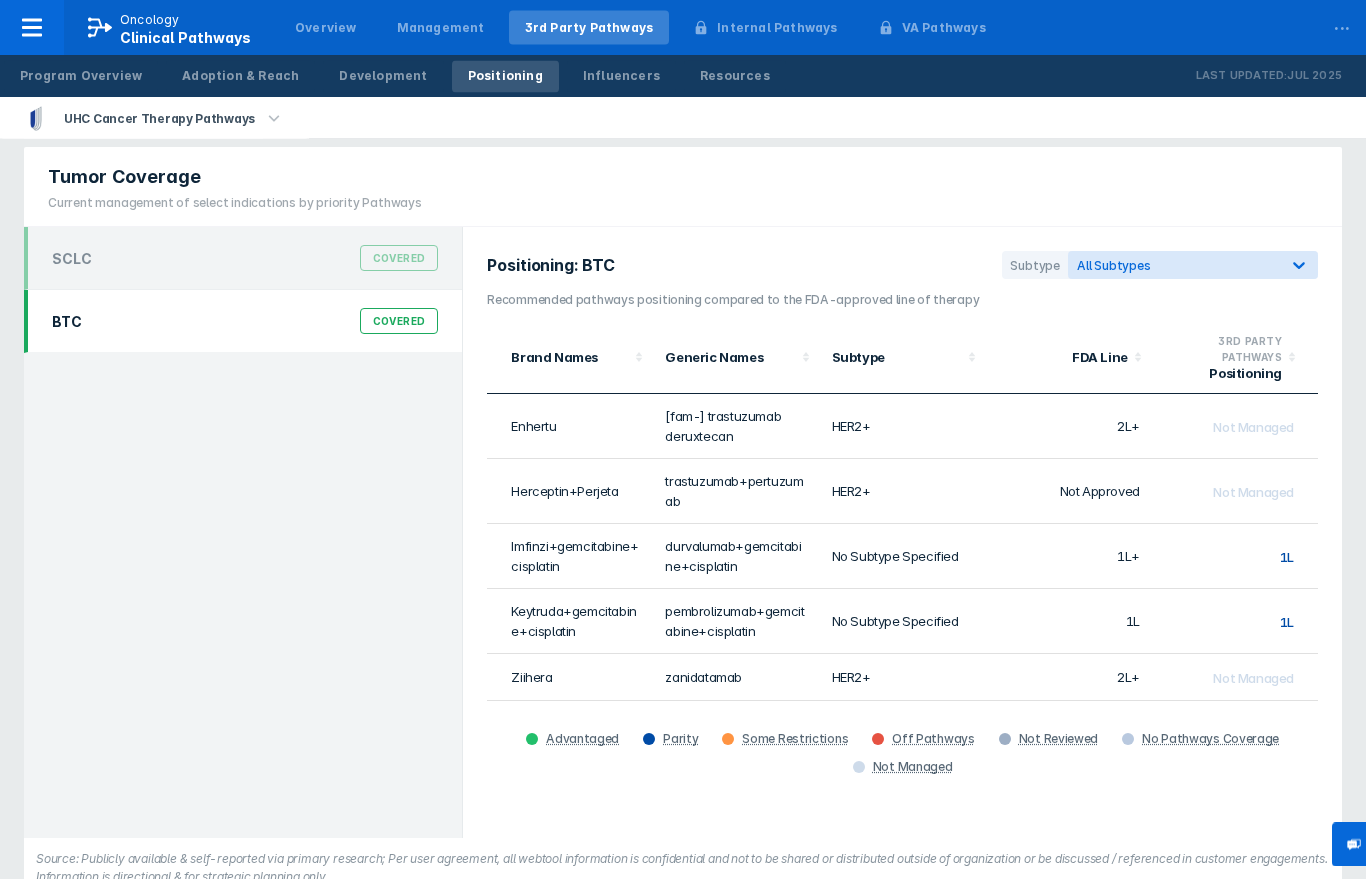 click on "Positioning: BTC Subtype All Subtypes Recommended pathways positioning compared to the FDA-approved line of therapy Brand Names Generic Names Subtype FDA Line 3RD PARTY PATHWAYS Positioning Enhertu [fam-] trastuzumab deruxtecan HER2+ 2L+ Not Managed Herceptin+Perjeta trastuzumab+pertuzumab HER2+ Not Approved Not Managed Imfinzi+gemcitabine+cisplatin durvalumab+gemcitabine+cisplatin No Subtype Specified 1L+ 1L Keytruda+gemcitabine+cisplatin pembrolizumab+gemcitabine+cisplatin No Subtype Specified 1L 1L Ziihera zanidatamab HER2+ 2L+ Not Managed Advantaged Parity Some Restrictions Off Pathways Not Reviewed No Pathways Coverage Not Managed" at bounding box center [902, 533] 